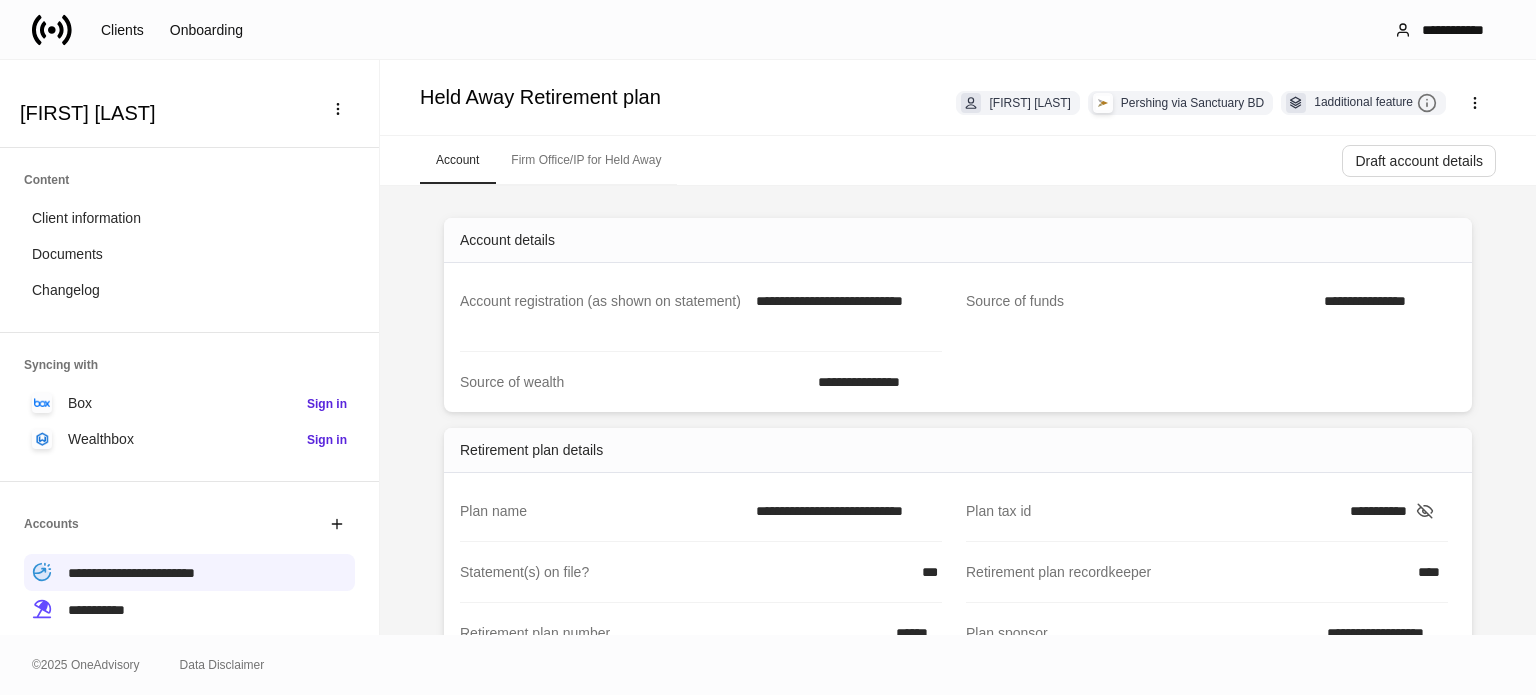 scroll, scrollTop: 0, scrollLeft: 0, axis: both 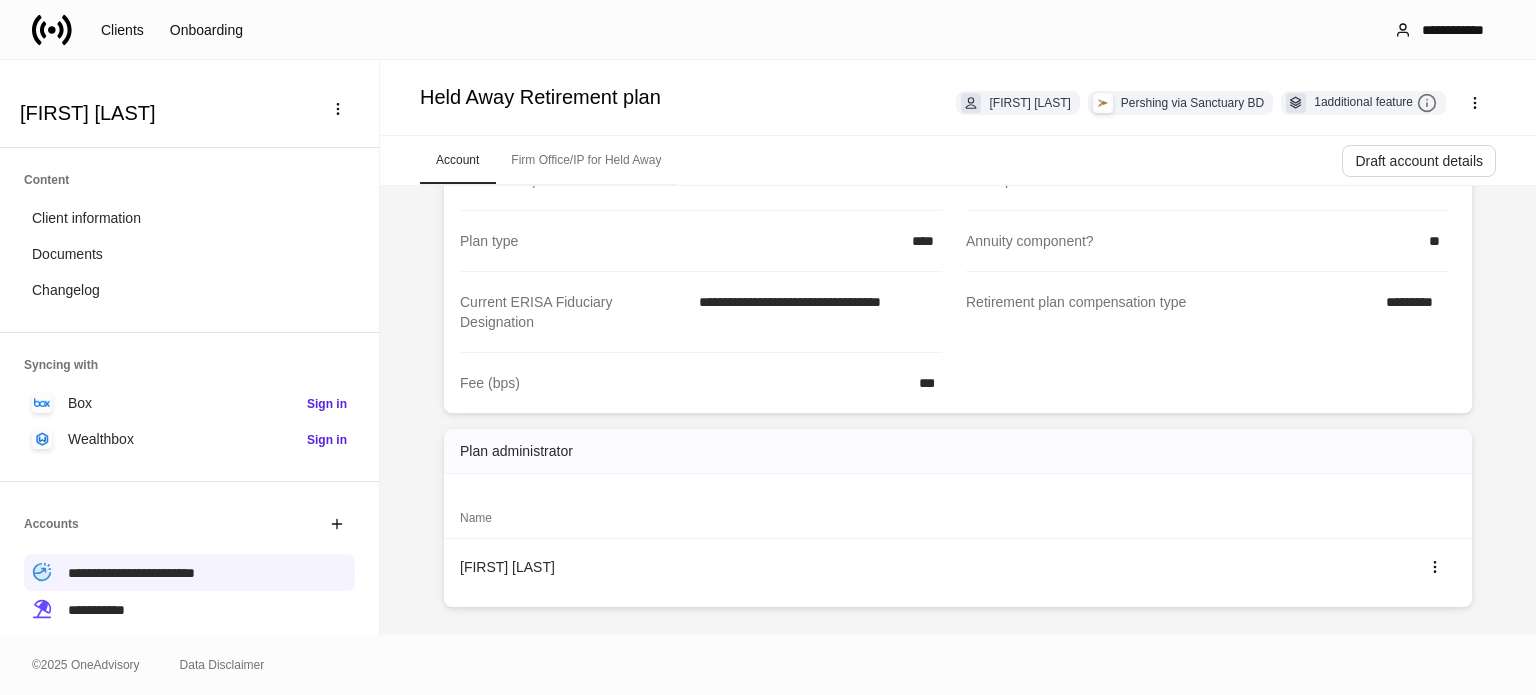 click on "Firm Office/IP for Held Away" at bounding box center (586, 160) 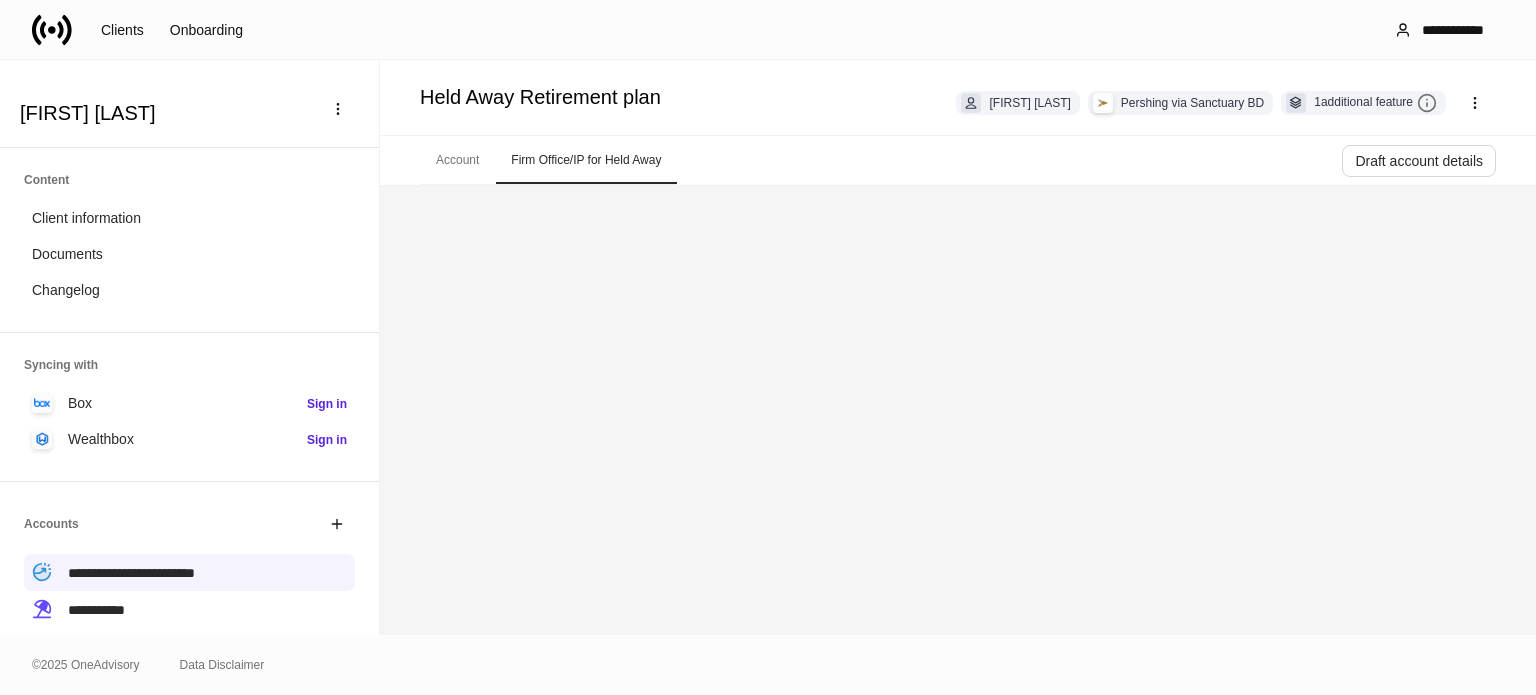 scroll, scrollTop: 0, scrollLeft: 0, axis: both 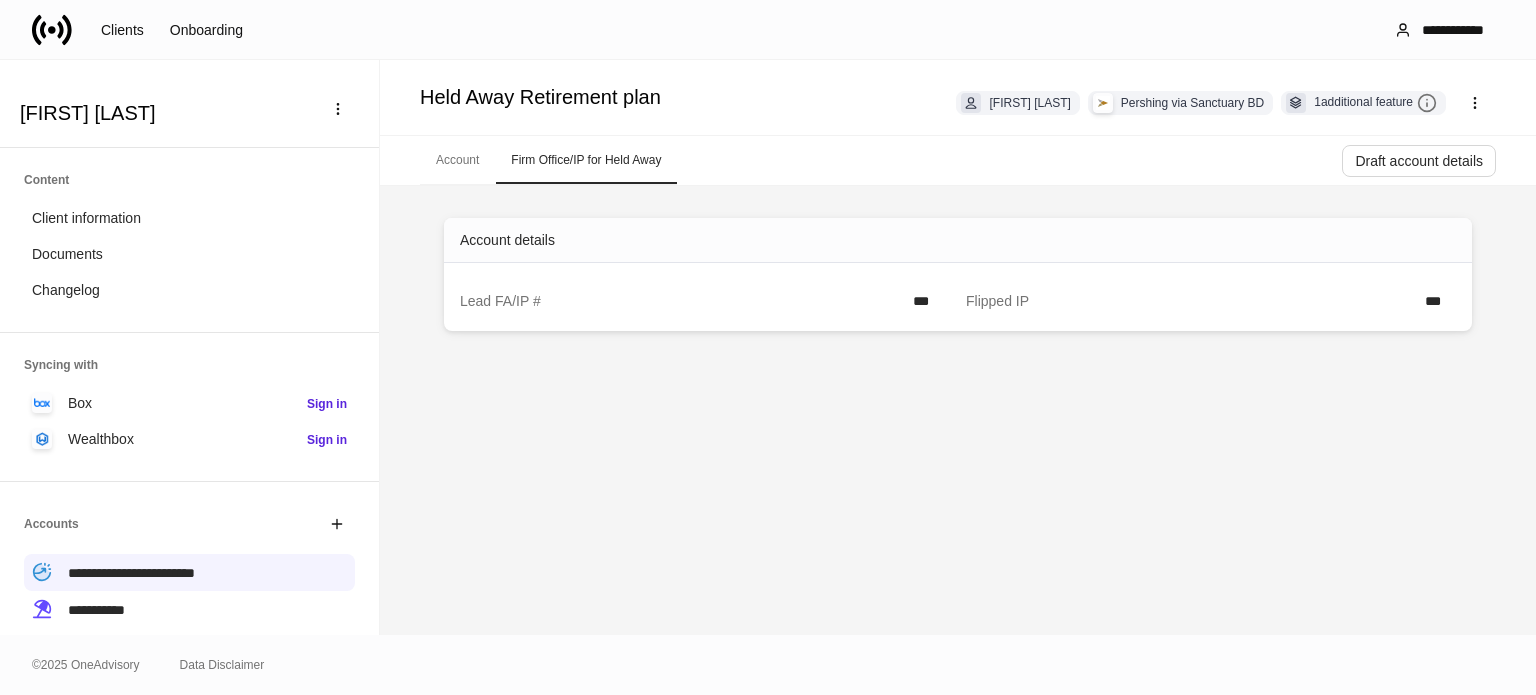 drag, startPoint x: 487, startPoint y: 158, endPoint x: 539, endPoint y: 183, distance: 57.697487 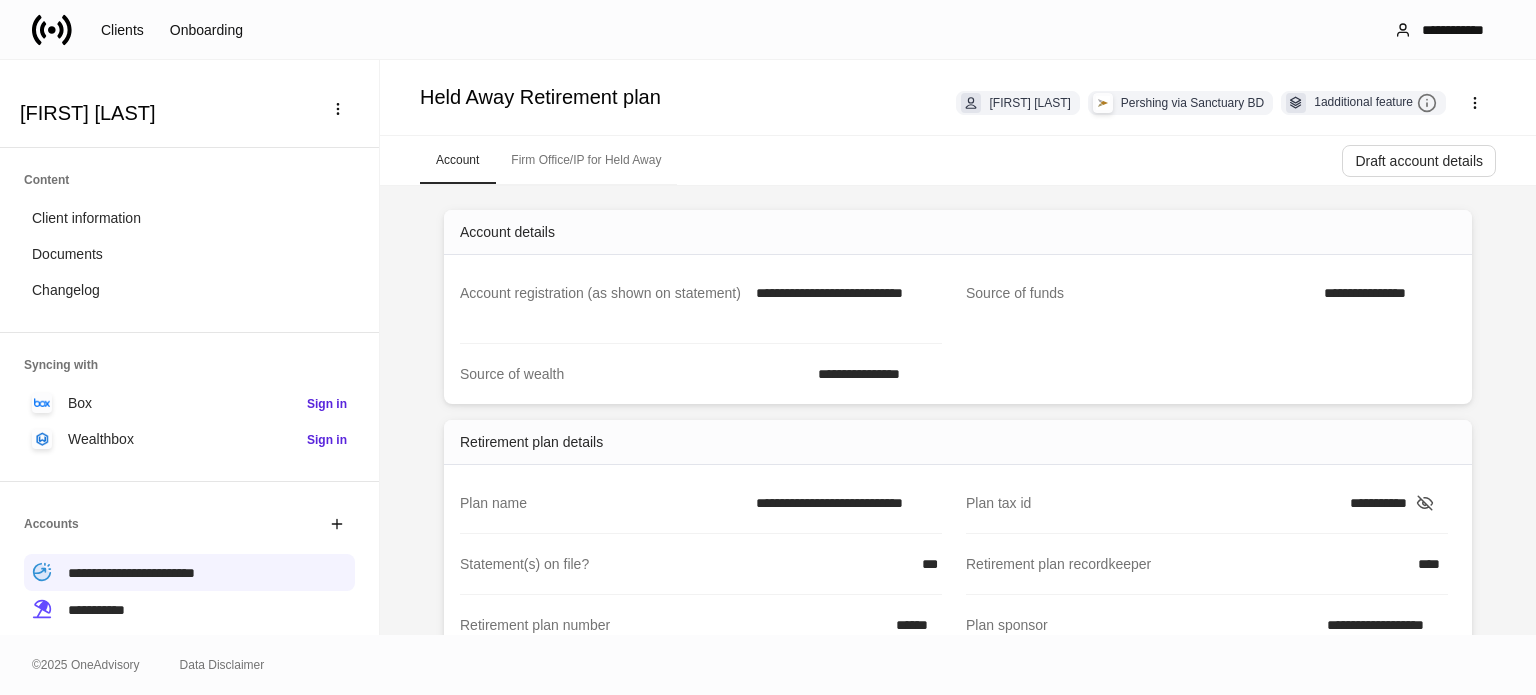 scroll, scrollTop: 0, scrollLeft: 0, axis: both 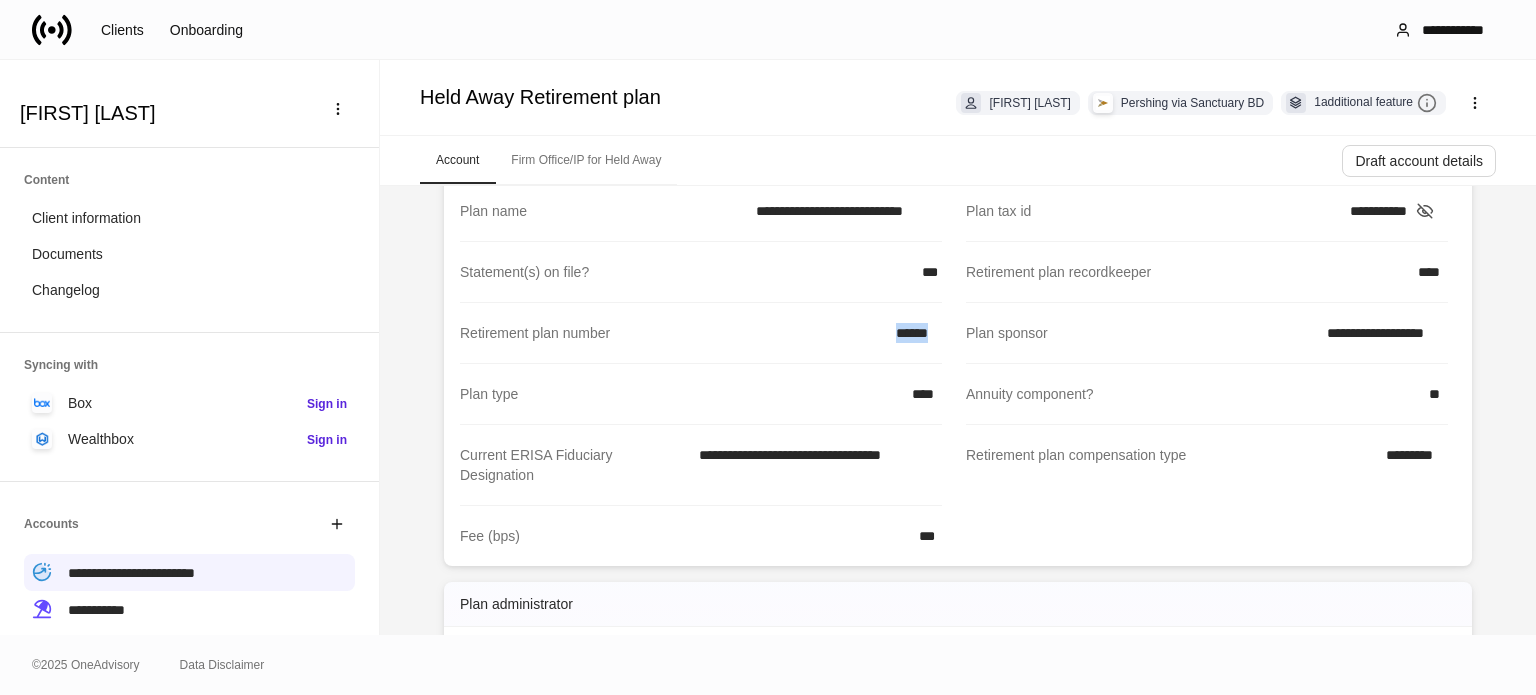 drag, startPoint x: 932, startPoint y: 330, endPoint x: 884, endPoint y: 332, distance: 48.04165 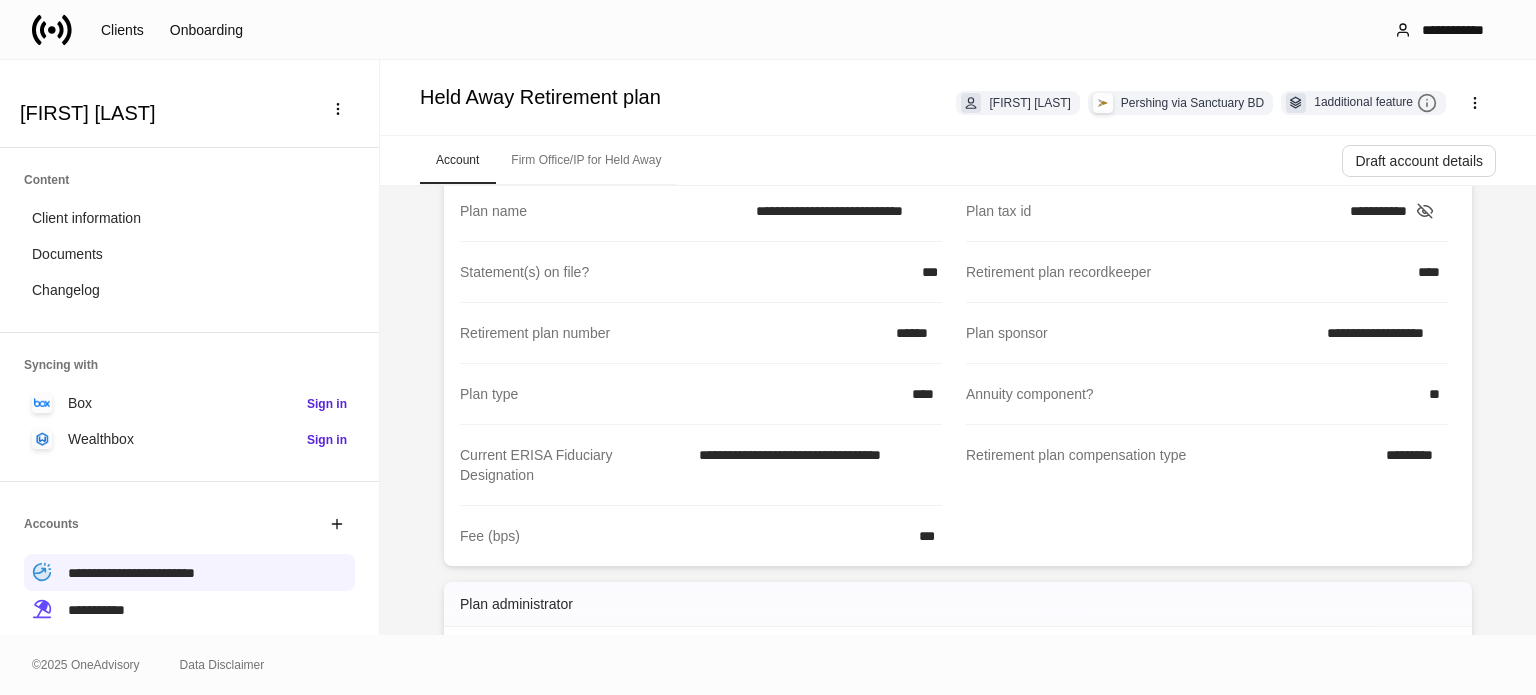 click on "**********" at bounding box center (958, 339) 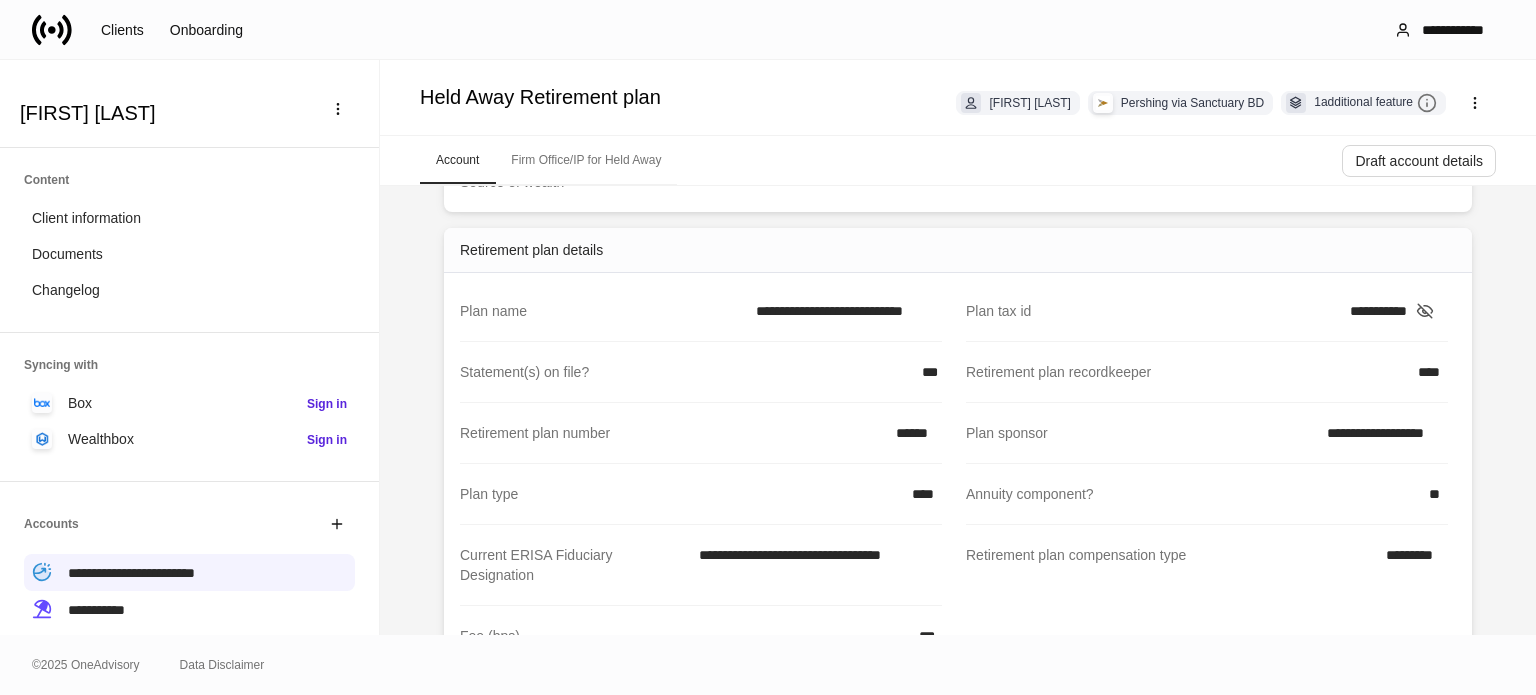 scroll, scrollTop: 200, scrollLeft: 0, axis: vertical 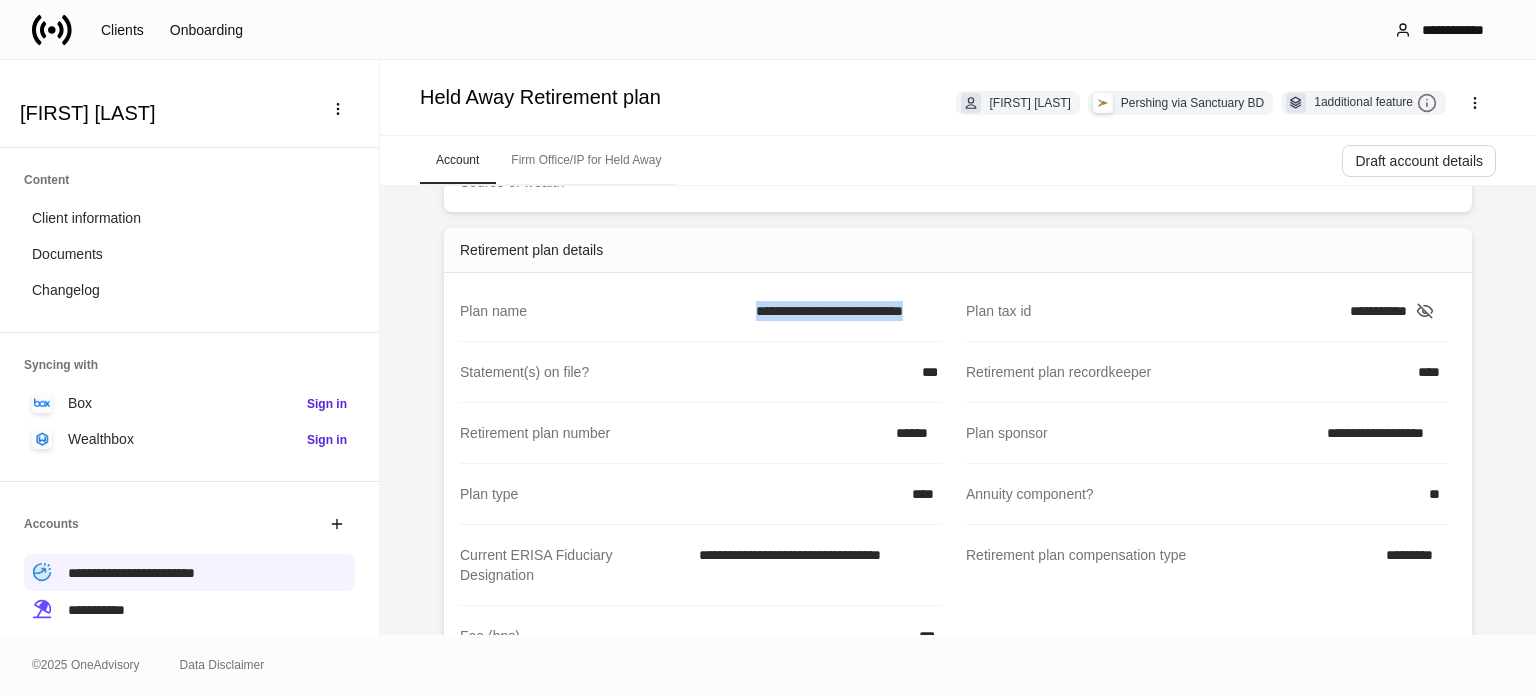 drag, startPoint x: 749, startPoint y: 309, endPoint x: 945, endPoint y: 312, distance: 196.02296 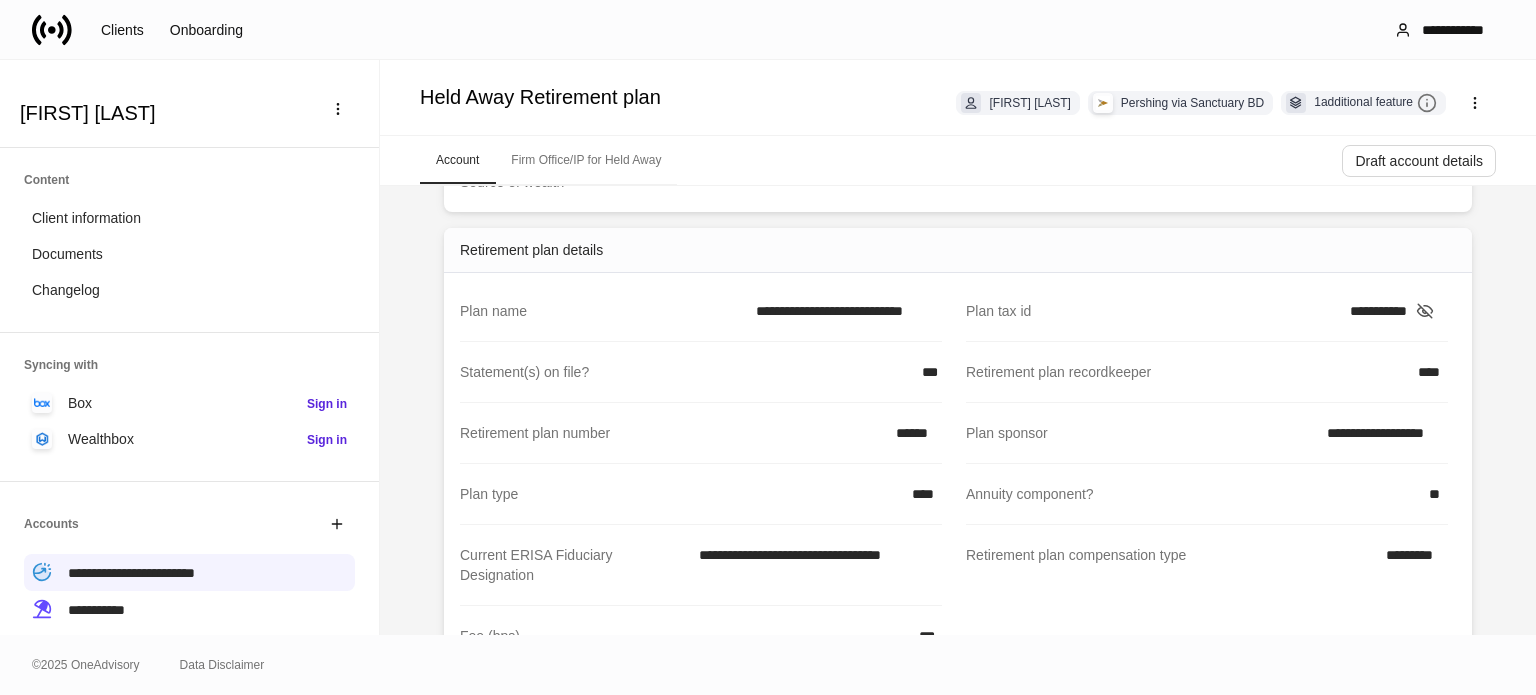 click on "**********" at bounding box center [958, 439] 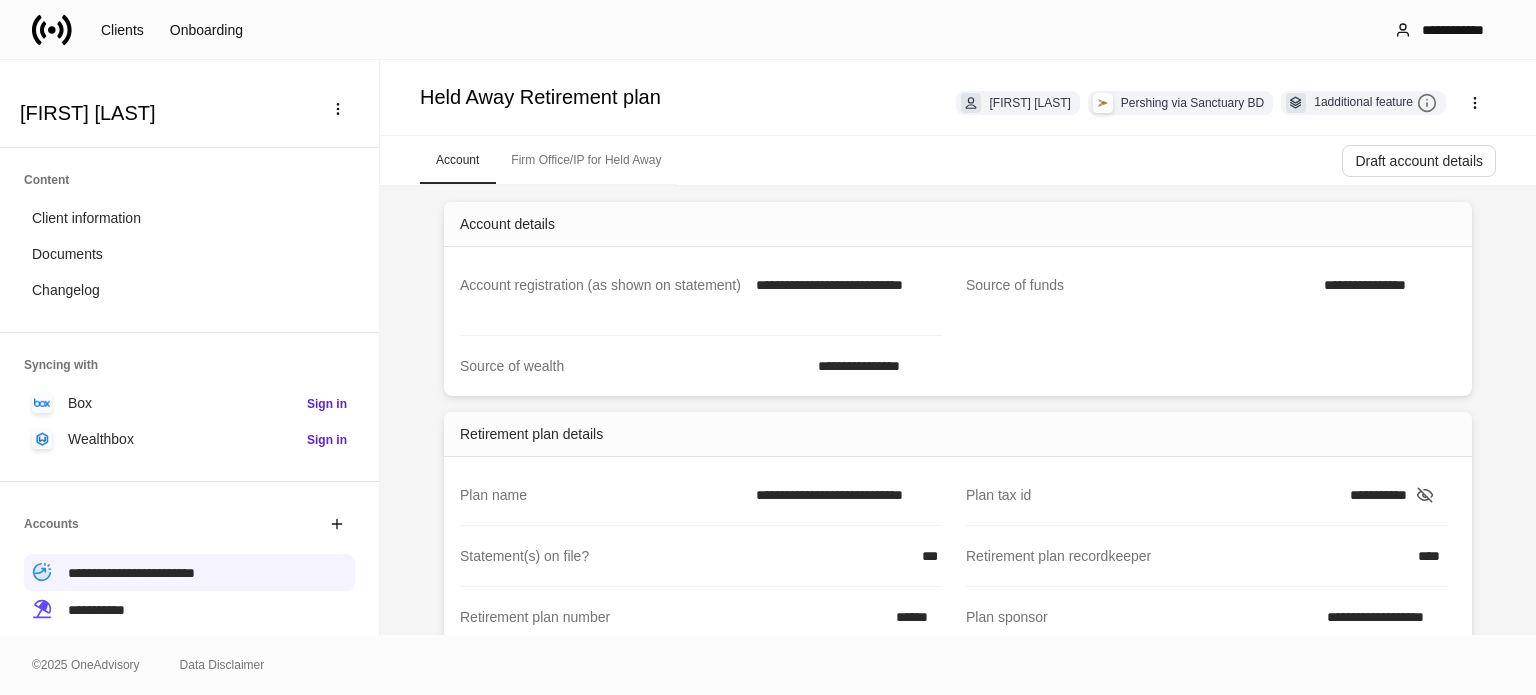 scroll, scrollTop: 0, scrollLeft: 0, axis: both 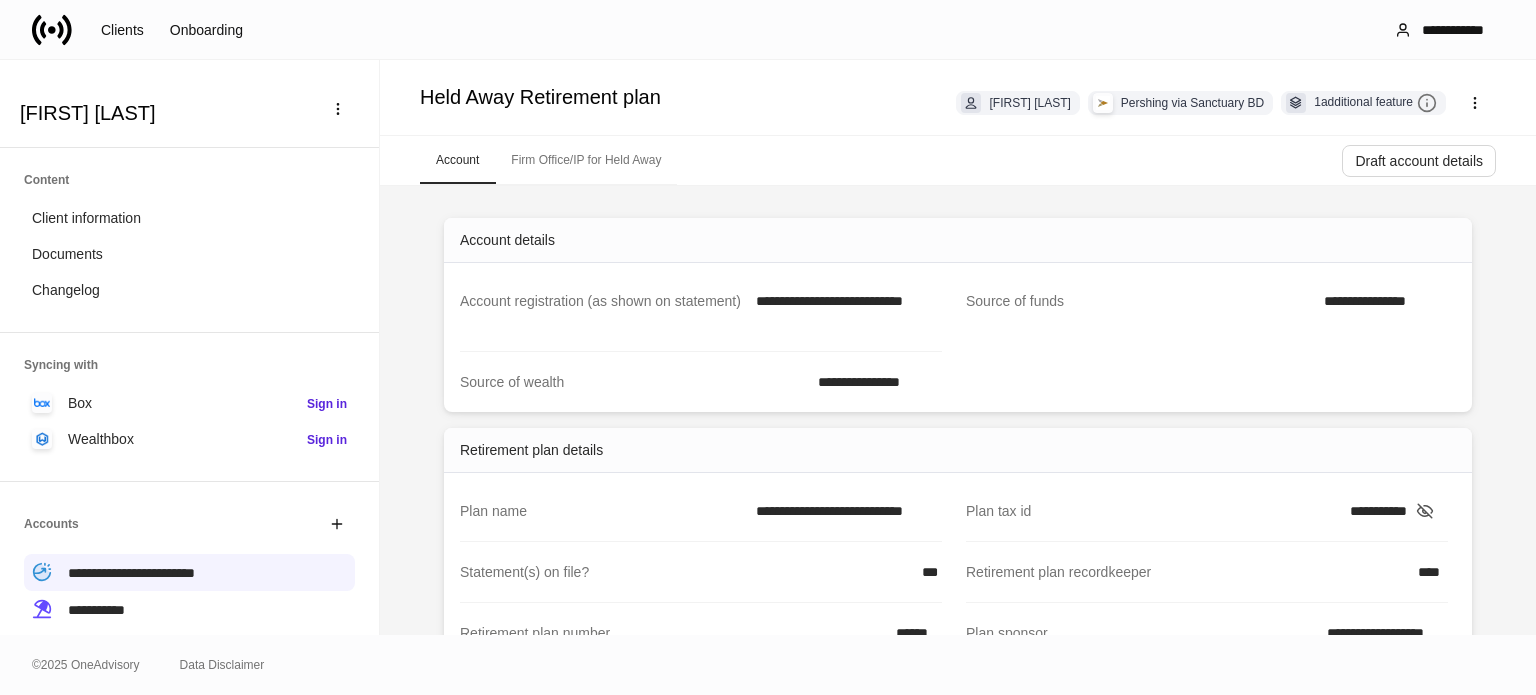click on "Firm Office/IP for Held Away" at bounding box center (586, 160) 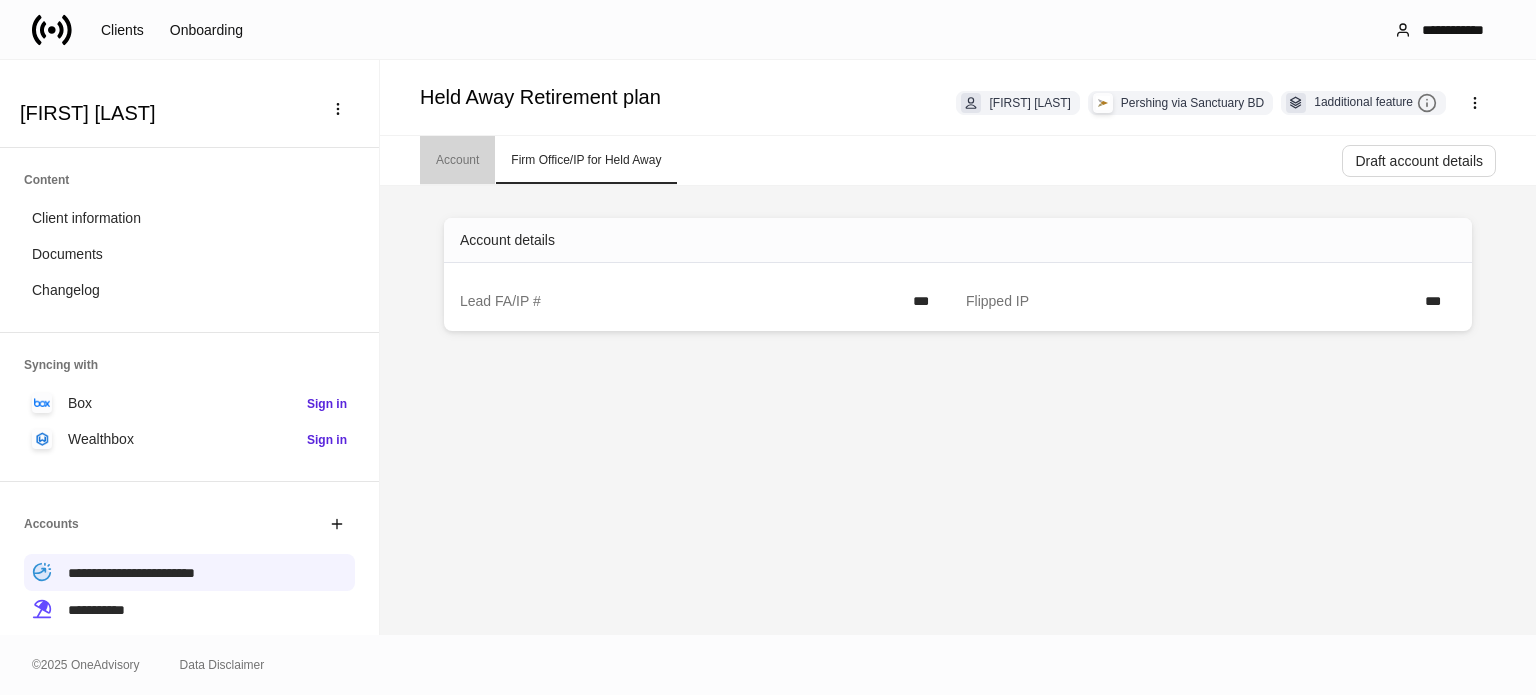 click on "Account" at bounding box center [457, 160] 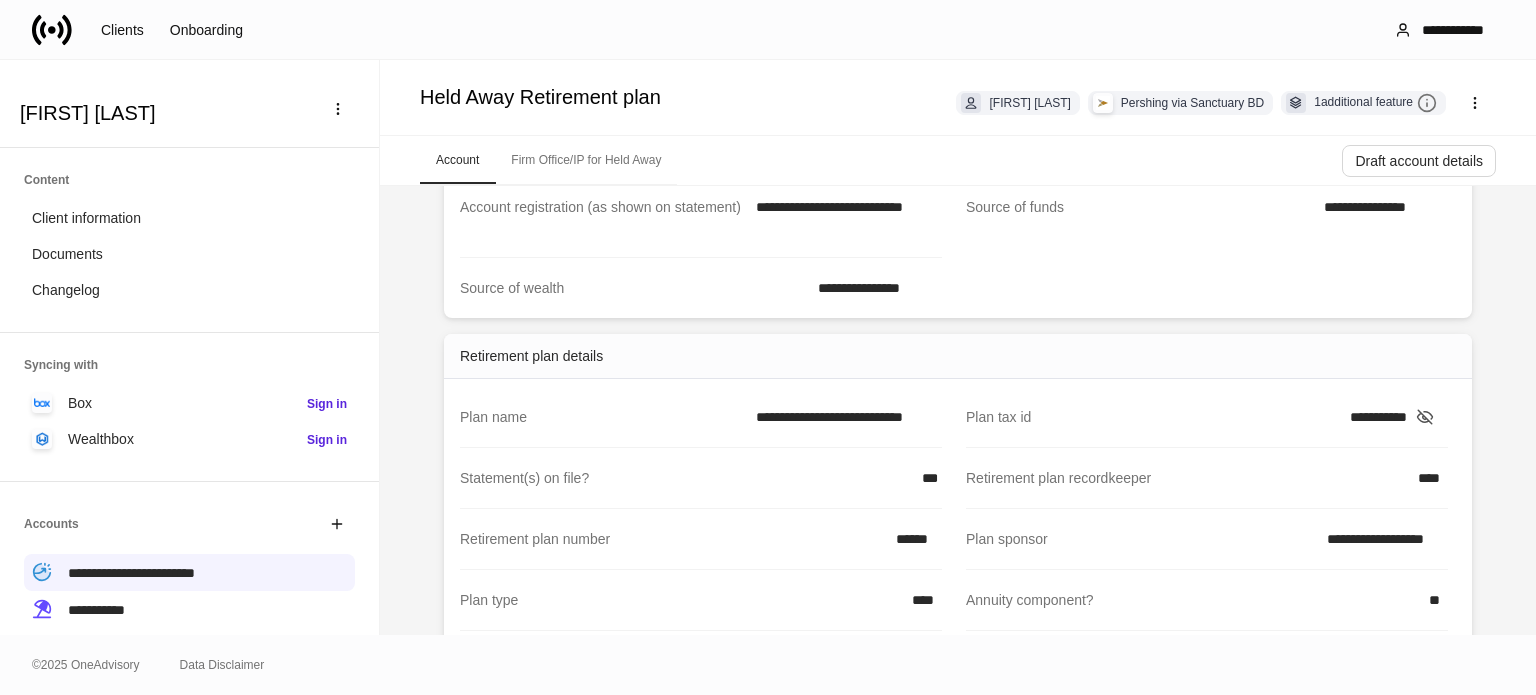 scroll, scrollTop: 0, scrollLeft: 0, axis: both 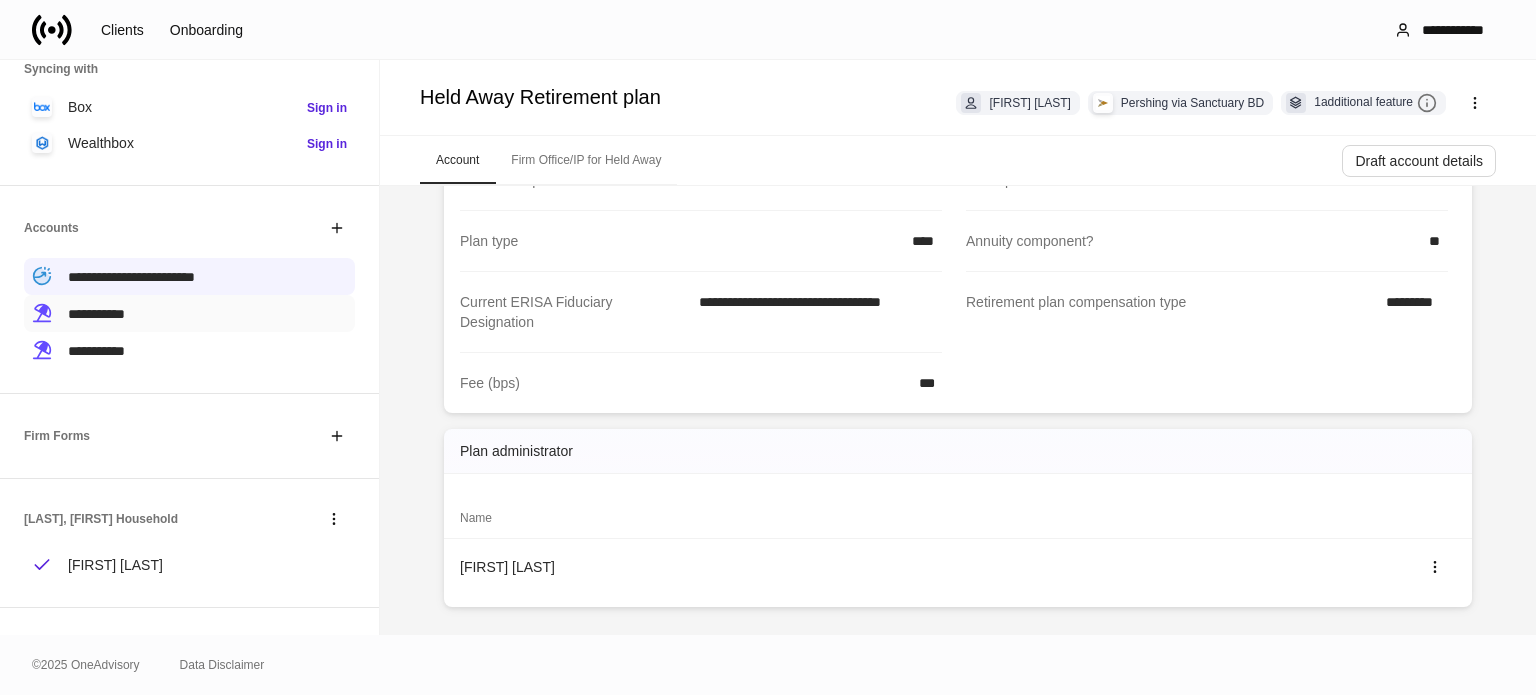 click on "**********" at bounding box center [96, 314] 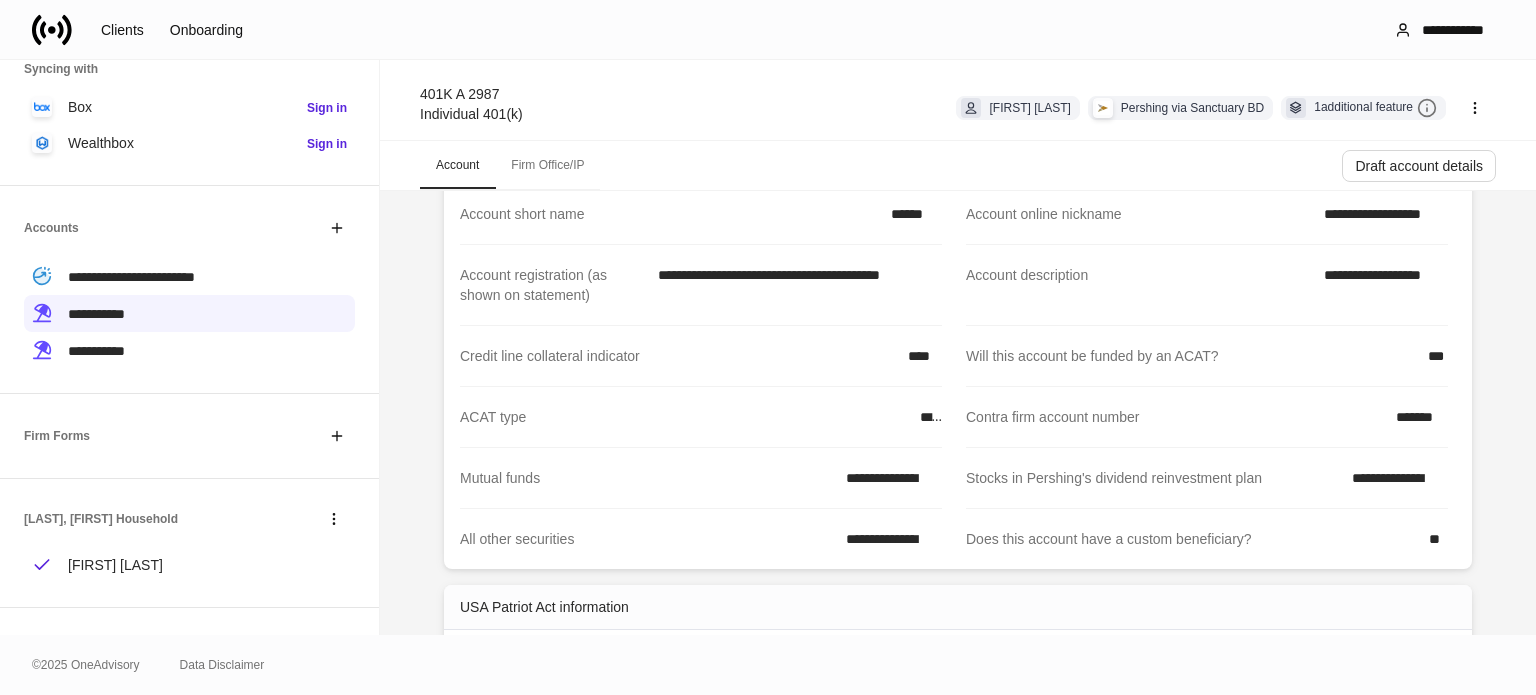 scroll, scrollTop: 0, scrollLeft: 0, axis: both 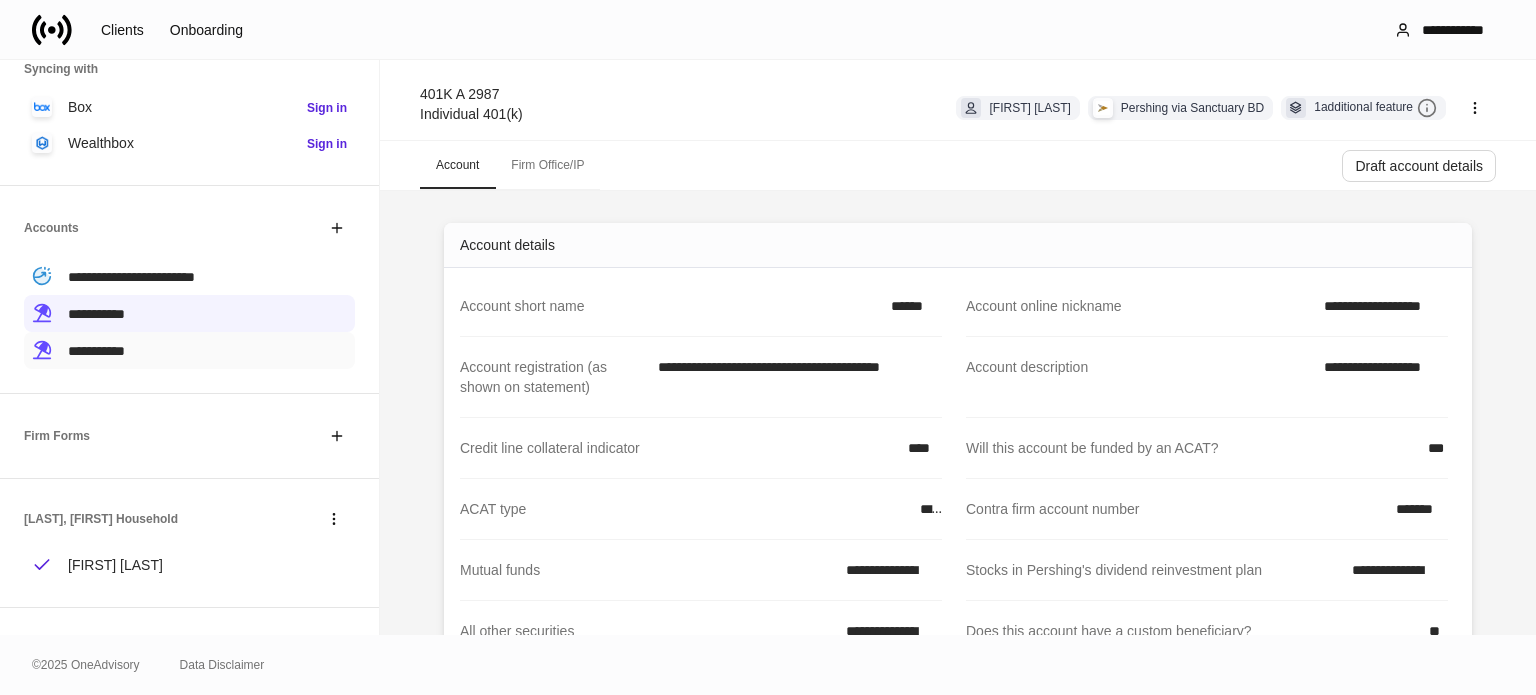 click on "**********" at bounding box center (96, 351) 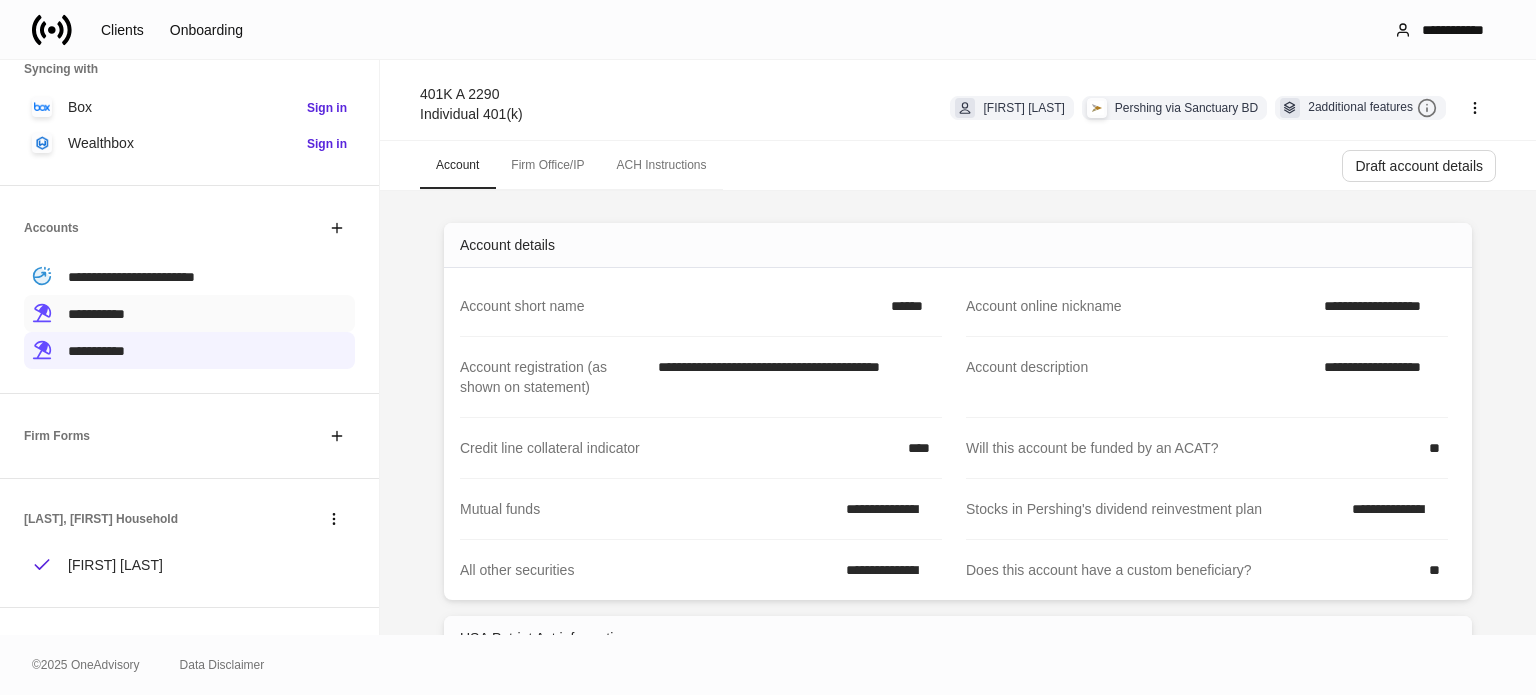click on "**********" at bounding box center (96, 314) 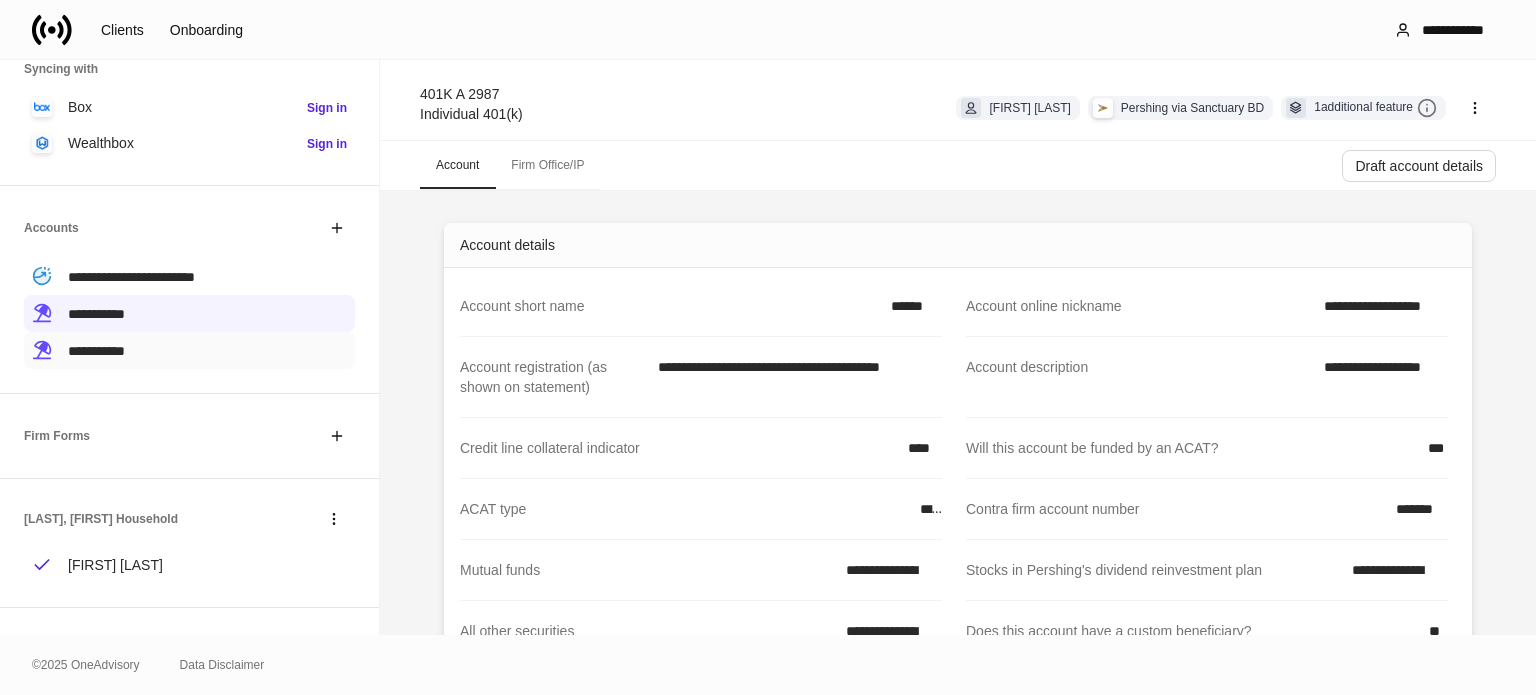 click on "**********" at bounding box center (96, 351) 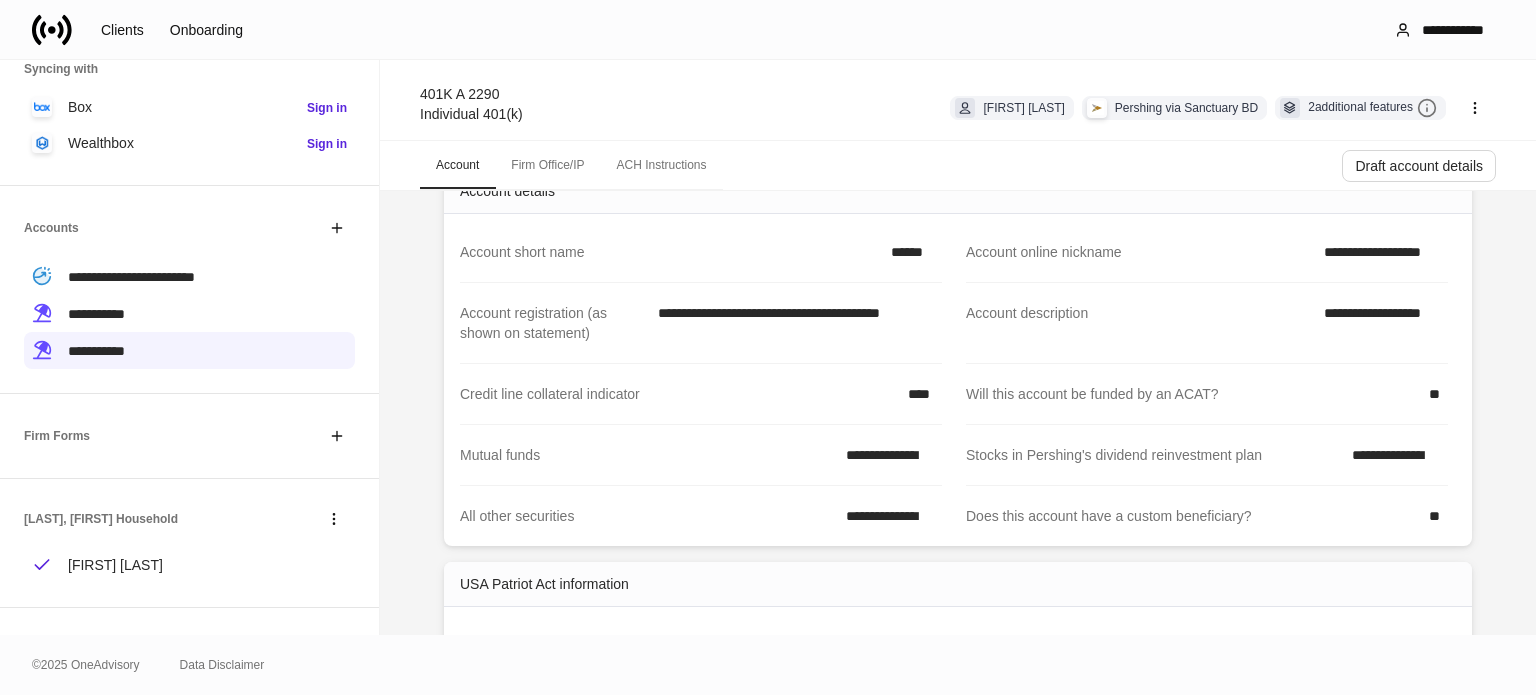 scroll, scrollTop: 100, scrollLeft: 0, axis: vertical 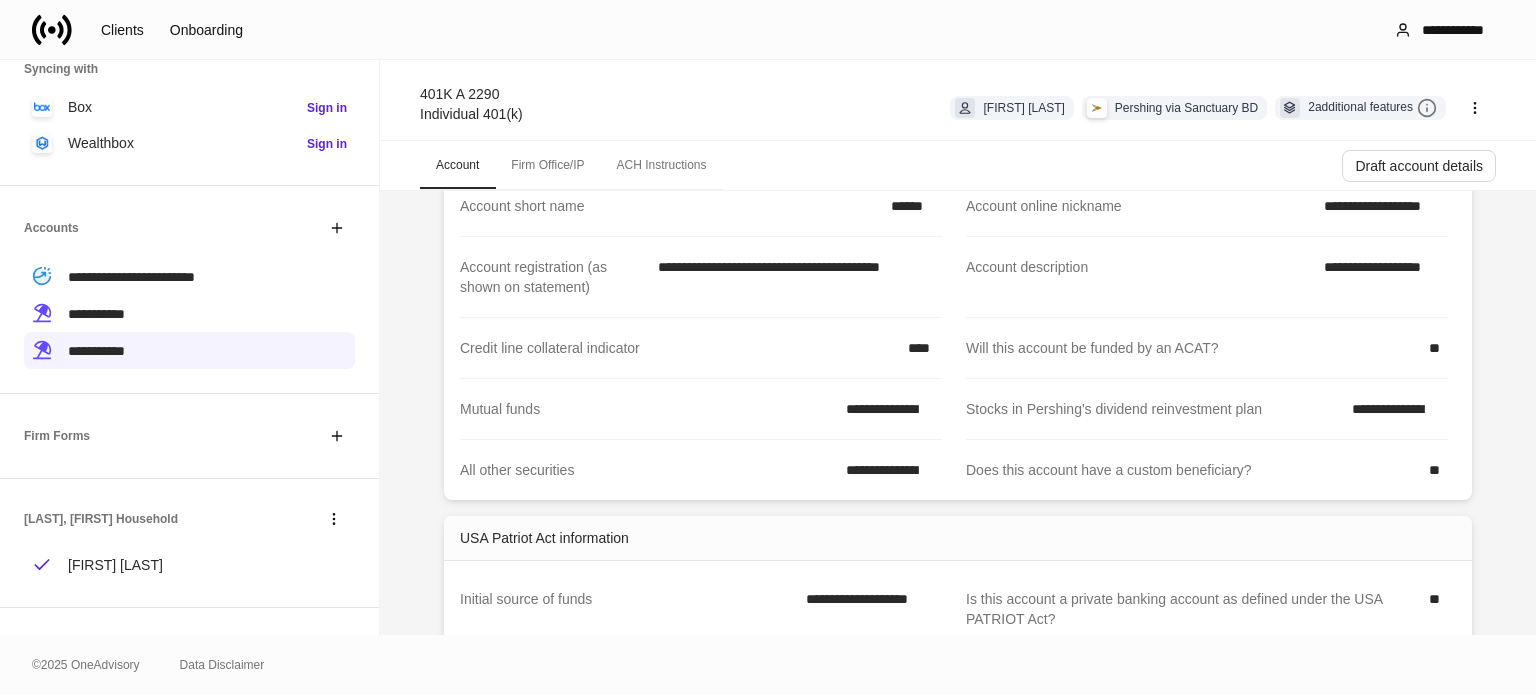 click on "Firm Office/IP" at bounding box center (547, 165) 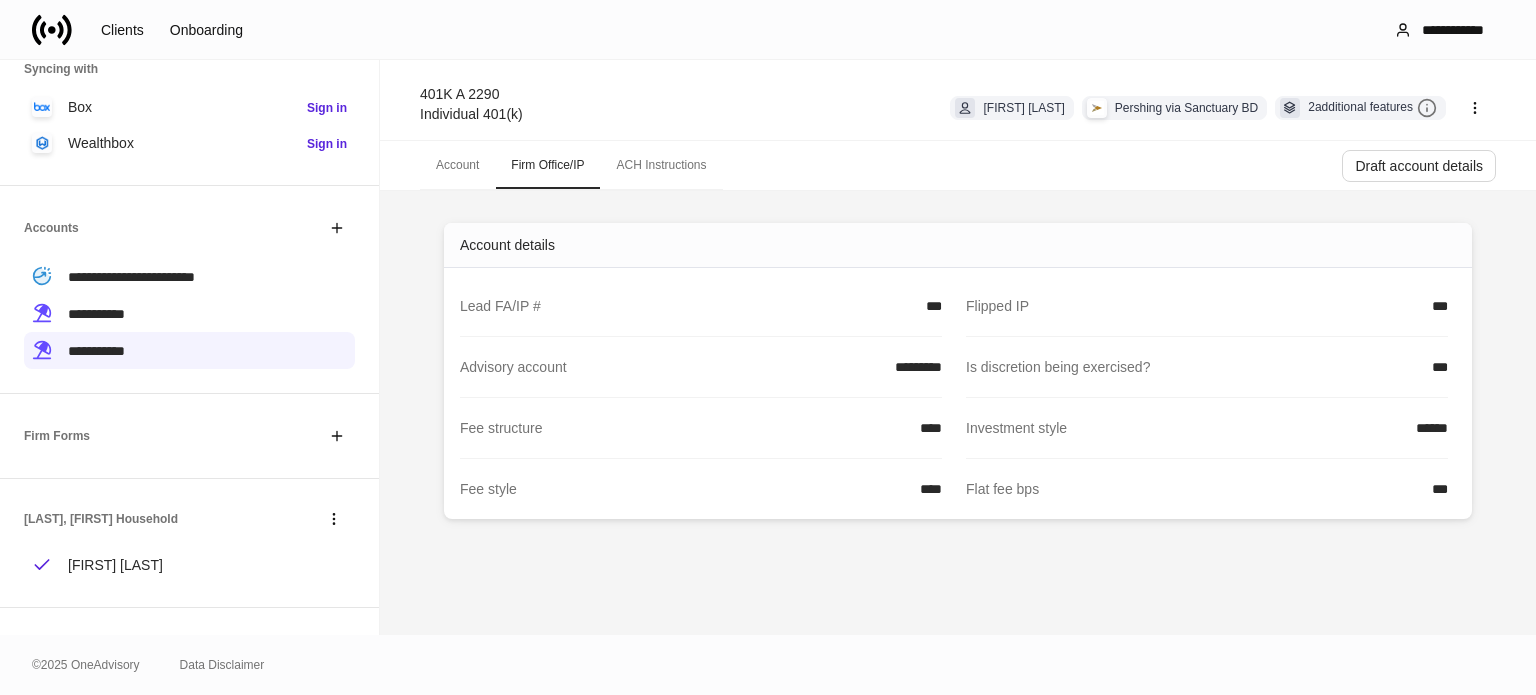 scroll, scrollTop: 0, scrollLeft: 0, axis: both 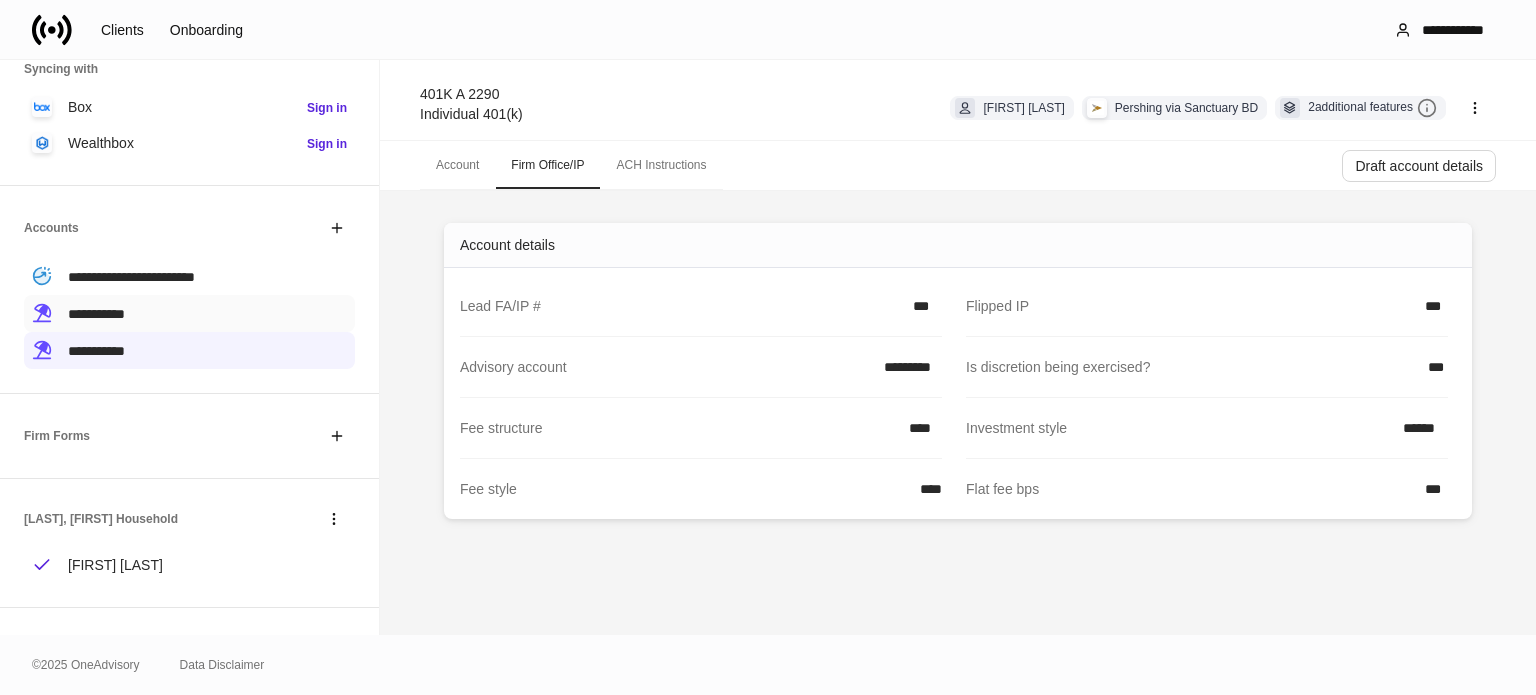 click on "**********" at bounding box center [189, 313] 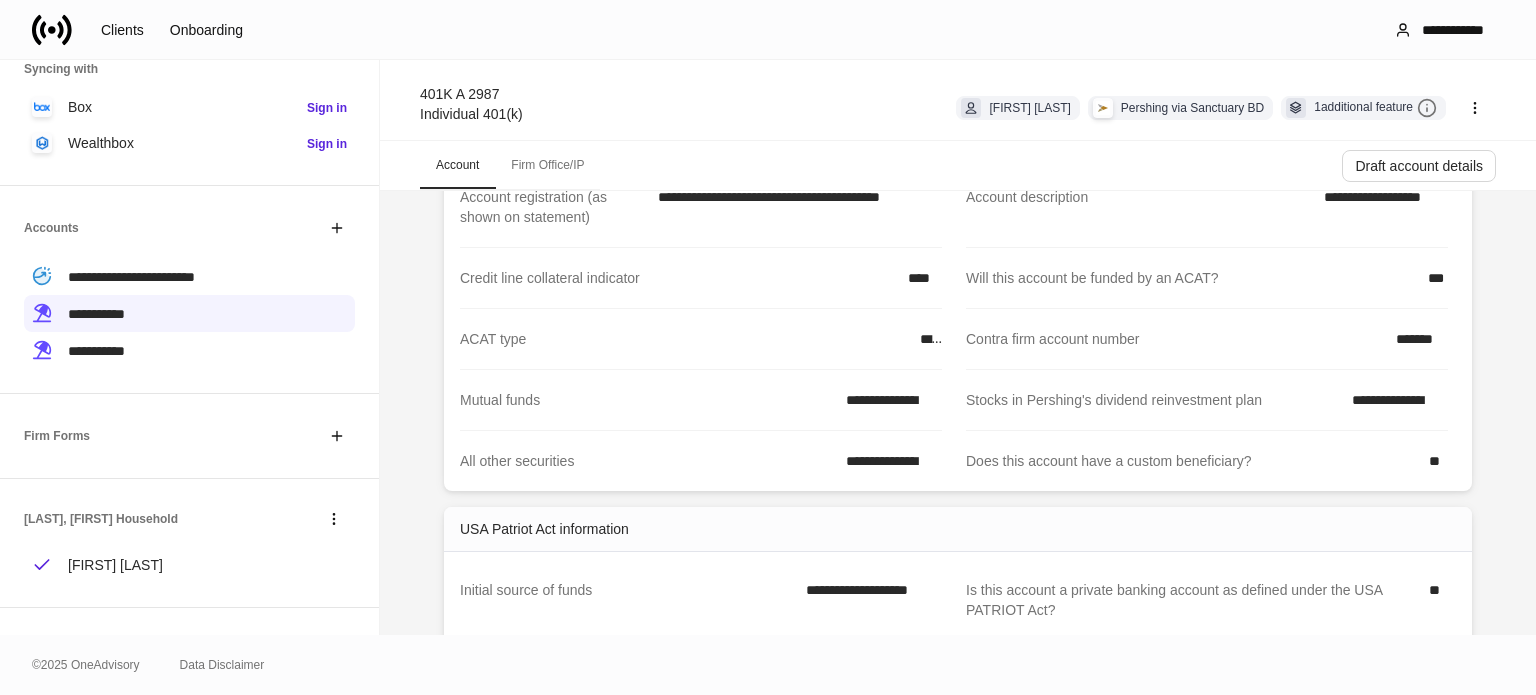 scroll, scrollTop: 0, scrollLeft: 0, axis: both 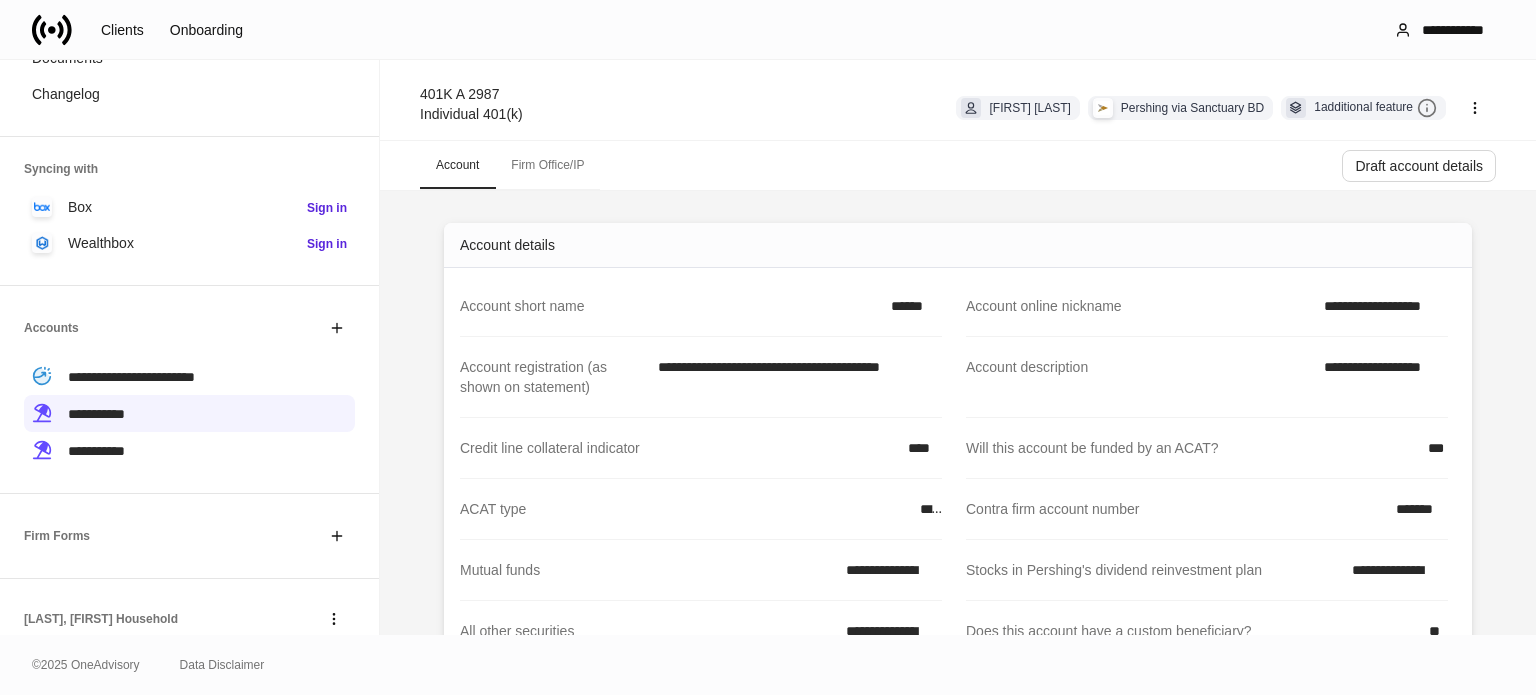 click on "**********" at bounding box center [189, 390] 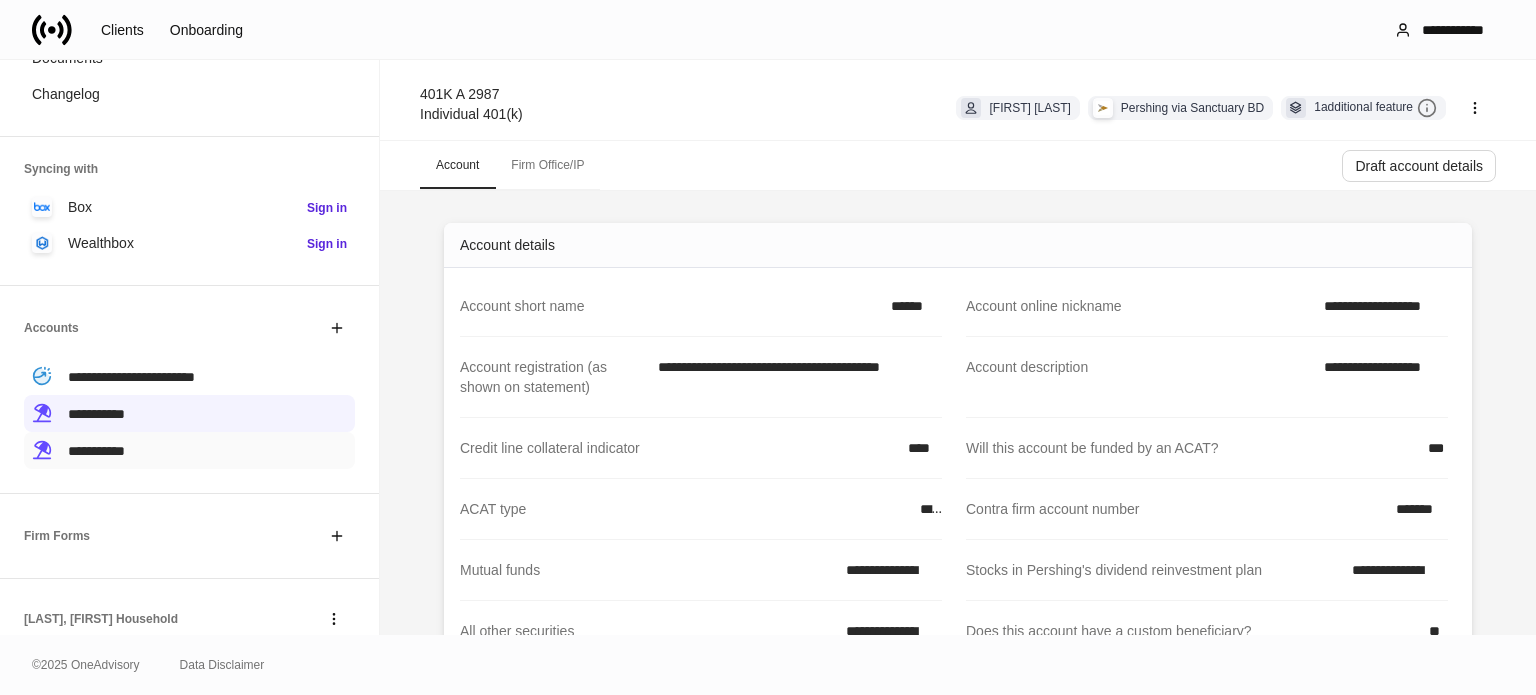 click on "**********" at bounding box center [189, 450] 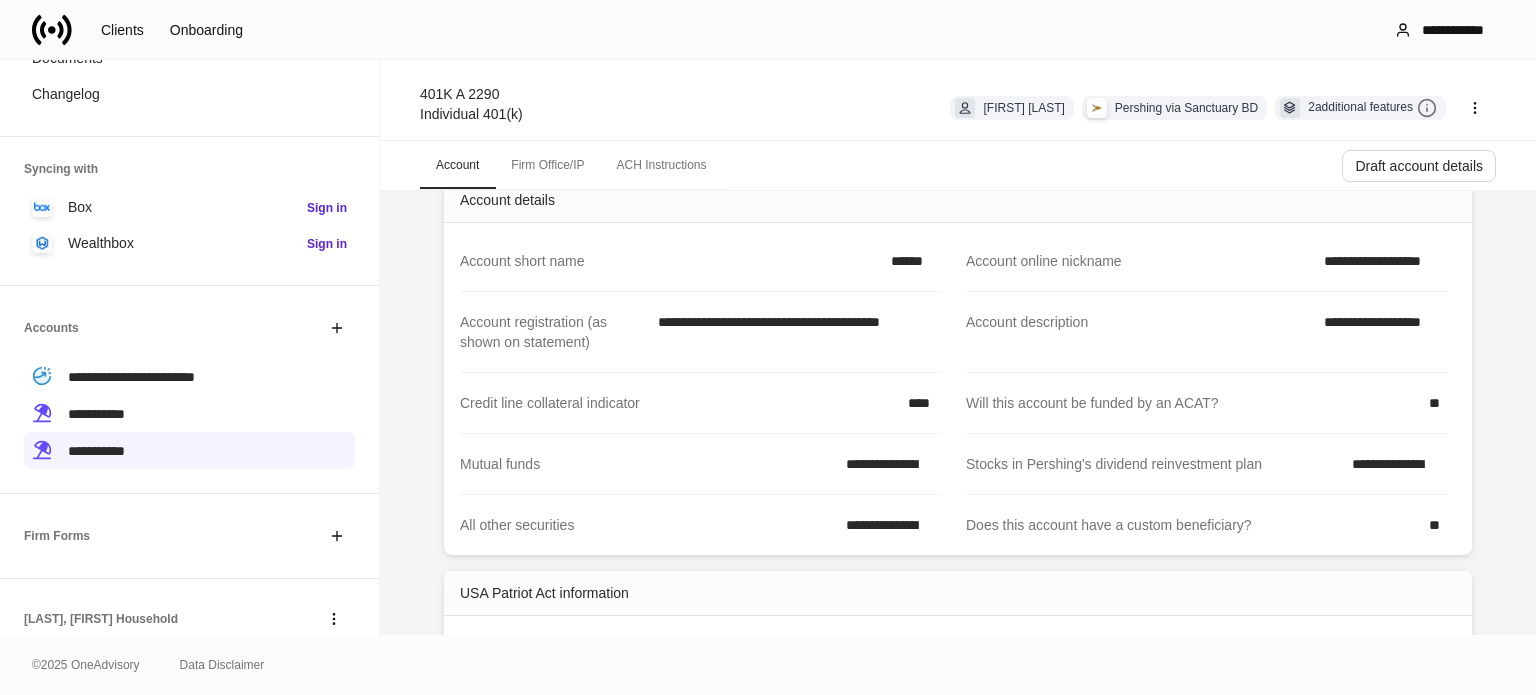 scroll, scrollTop: 0, scrollLeft: 0, axis: both 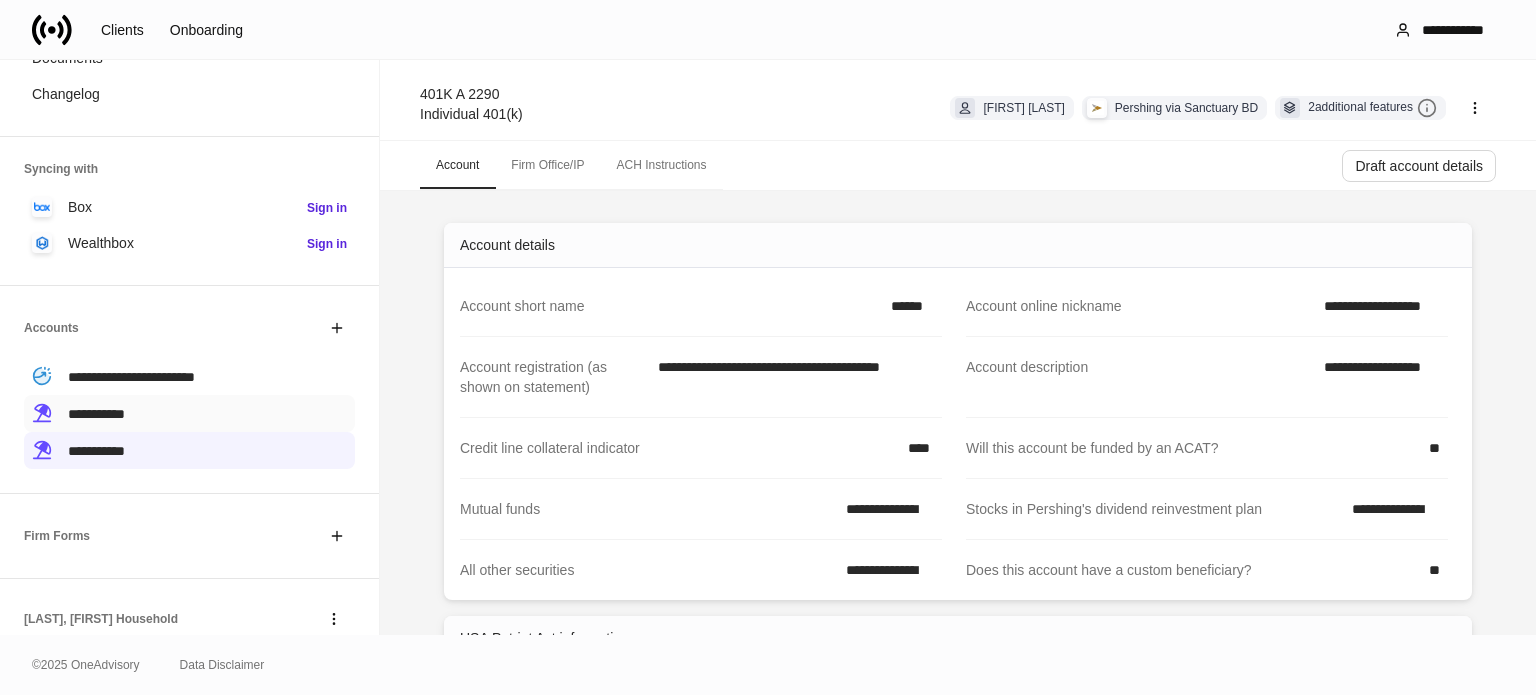 click on "**********" at bounding box center (189, 413) 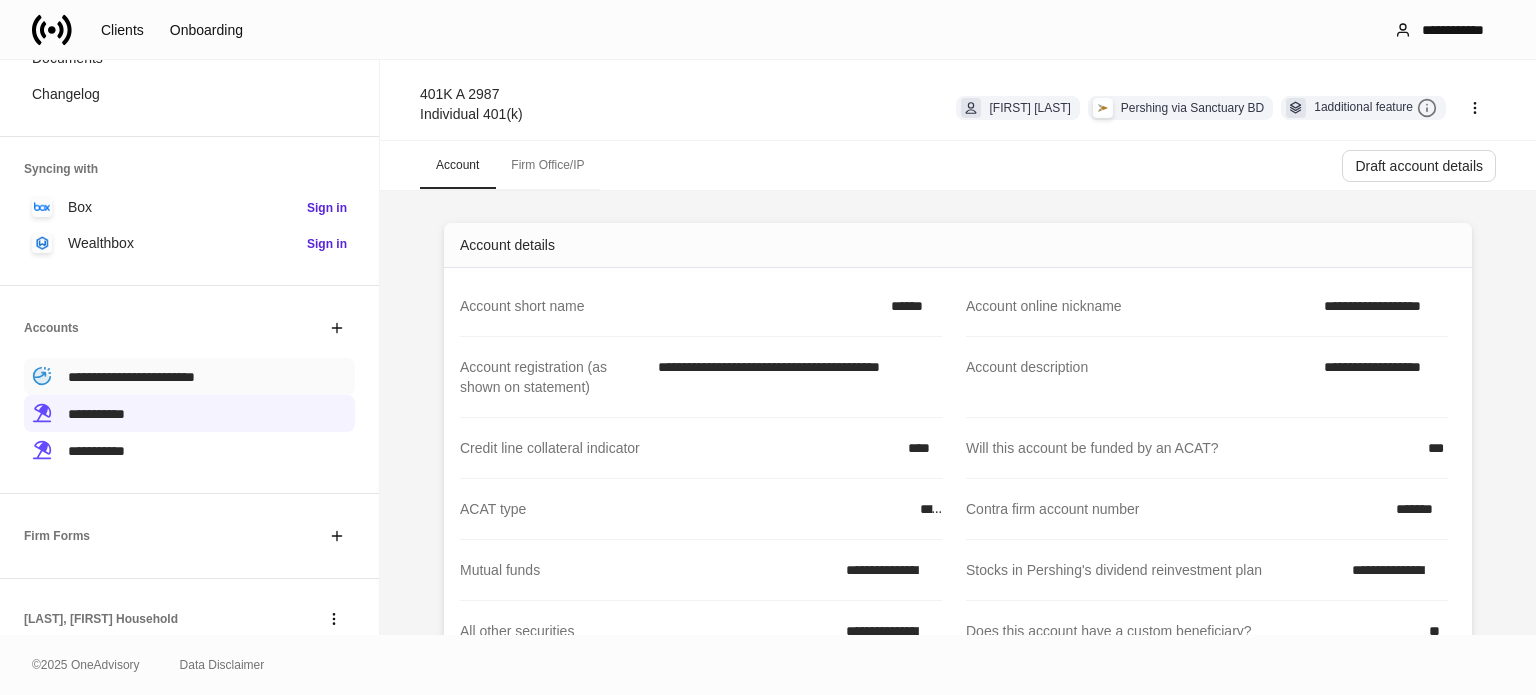 click on "**********" at bounding box center (131, 377) 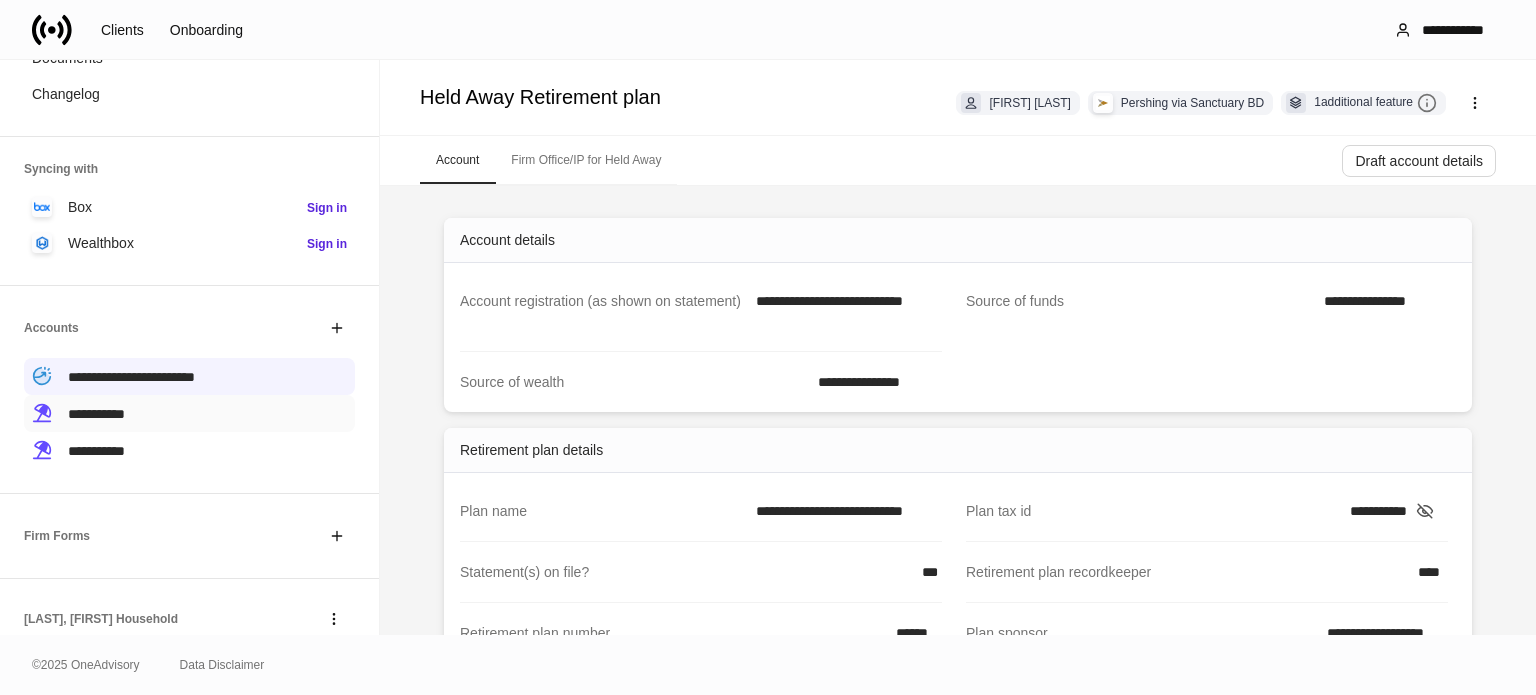 click on "**********" at bounding box center [189, 413] 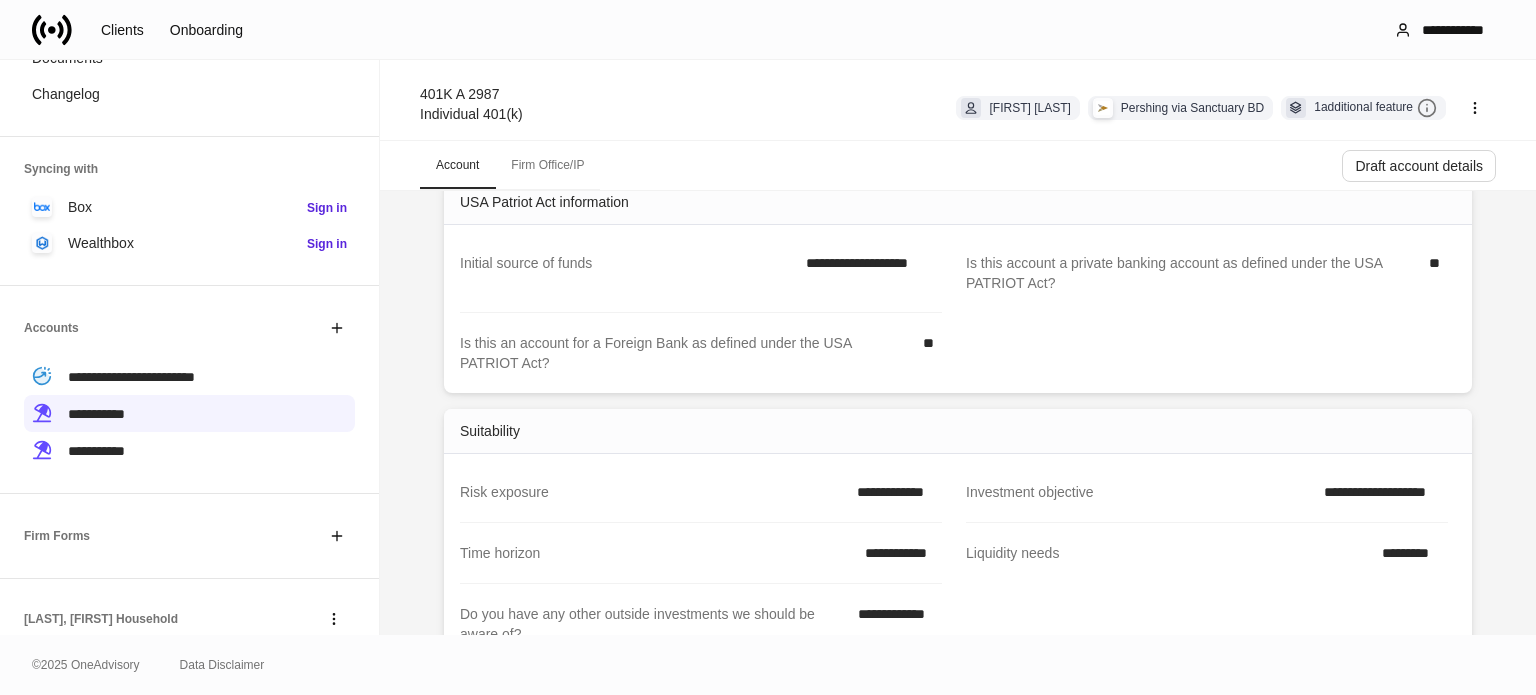scroll, scrollTop: 0, scrollLeft: 0, axis: both 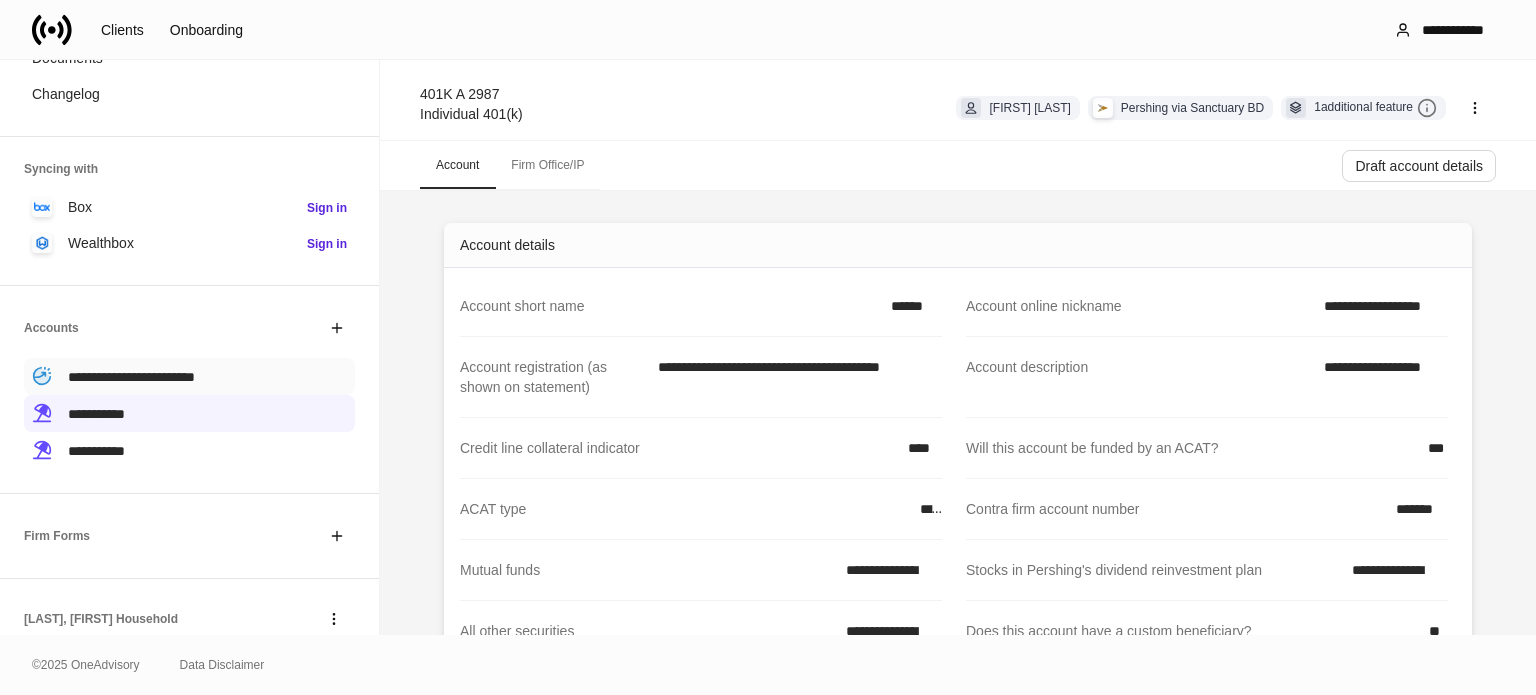 click on "**********" at bounding box center [131, 377] 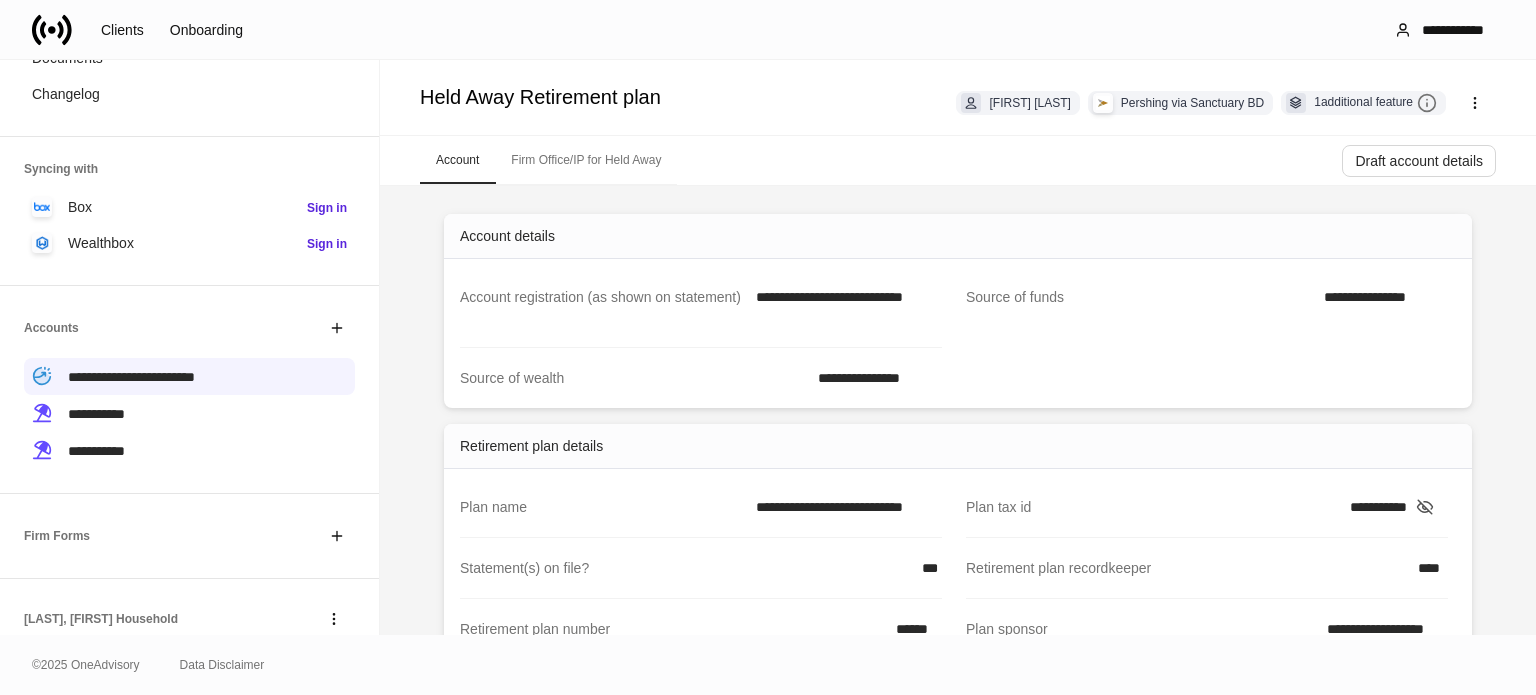 scroll, scrollTop: 0, scrollLeft: 0, axis: both 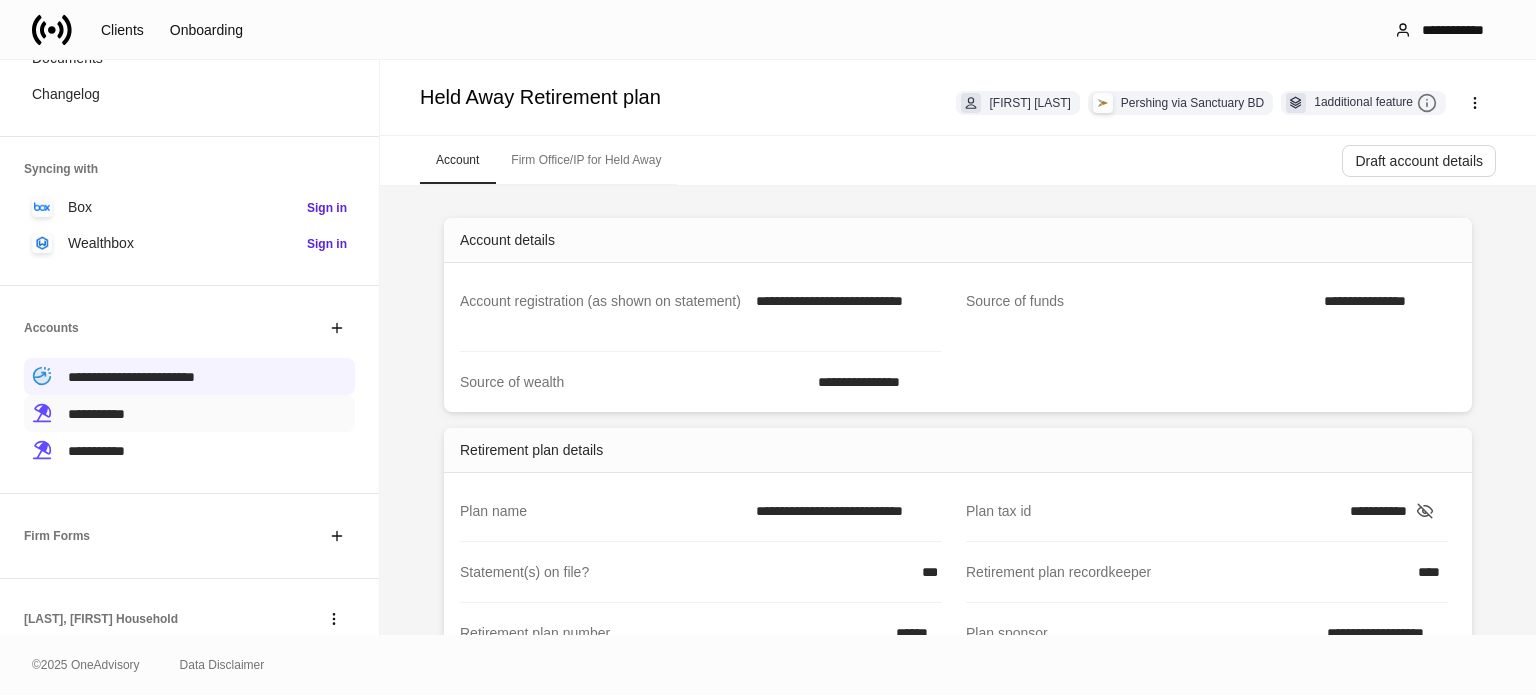 drag, startPoint x: 93, startPoint y: 403, endPoint x: 146, endPoint y: 409, distance: 53.338543 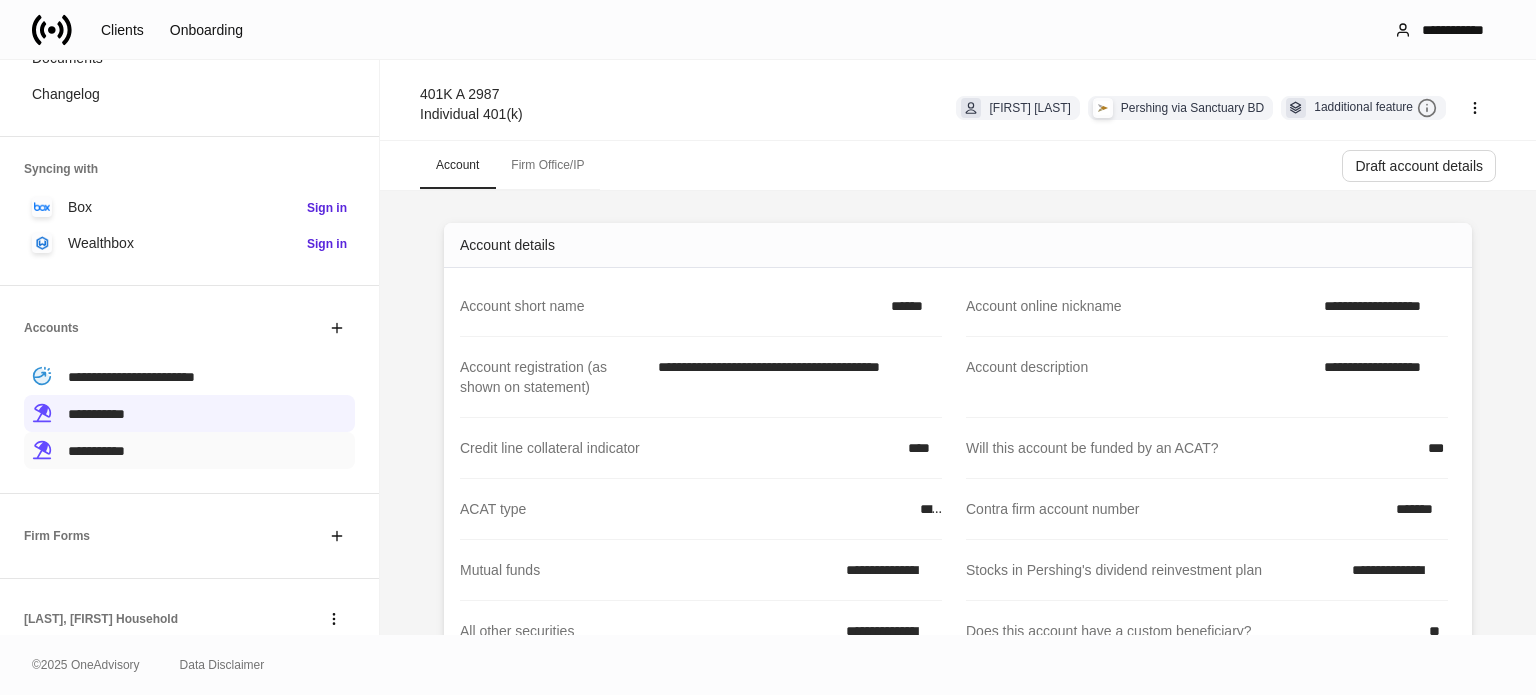 click on "**********" at bounding box center [96, 451] 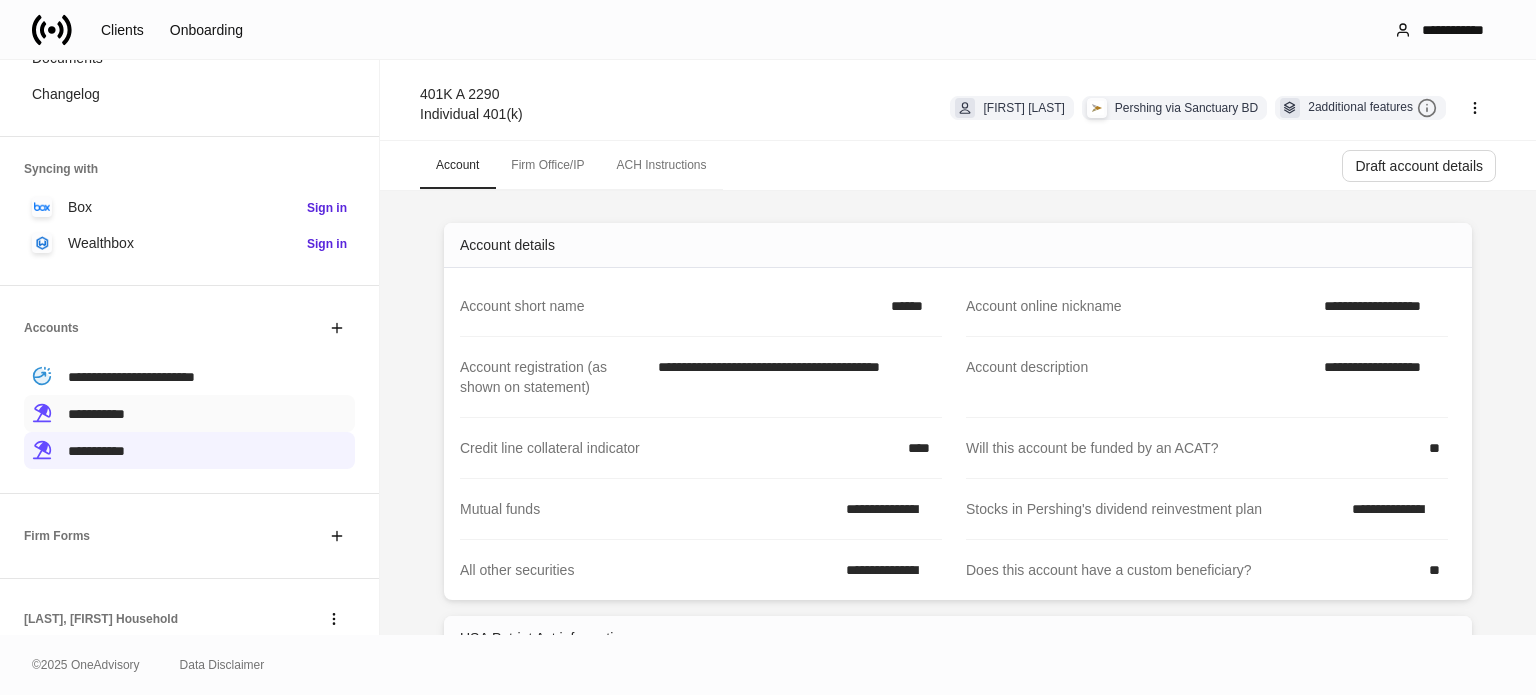 click on "**********" at bounding box center [96, 414] 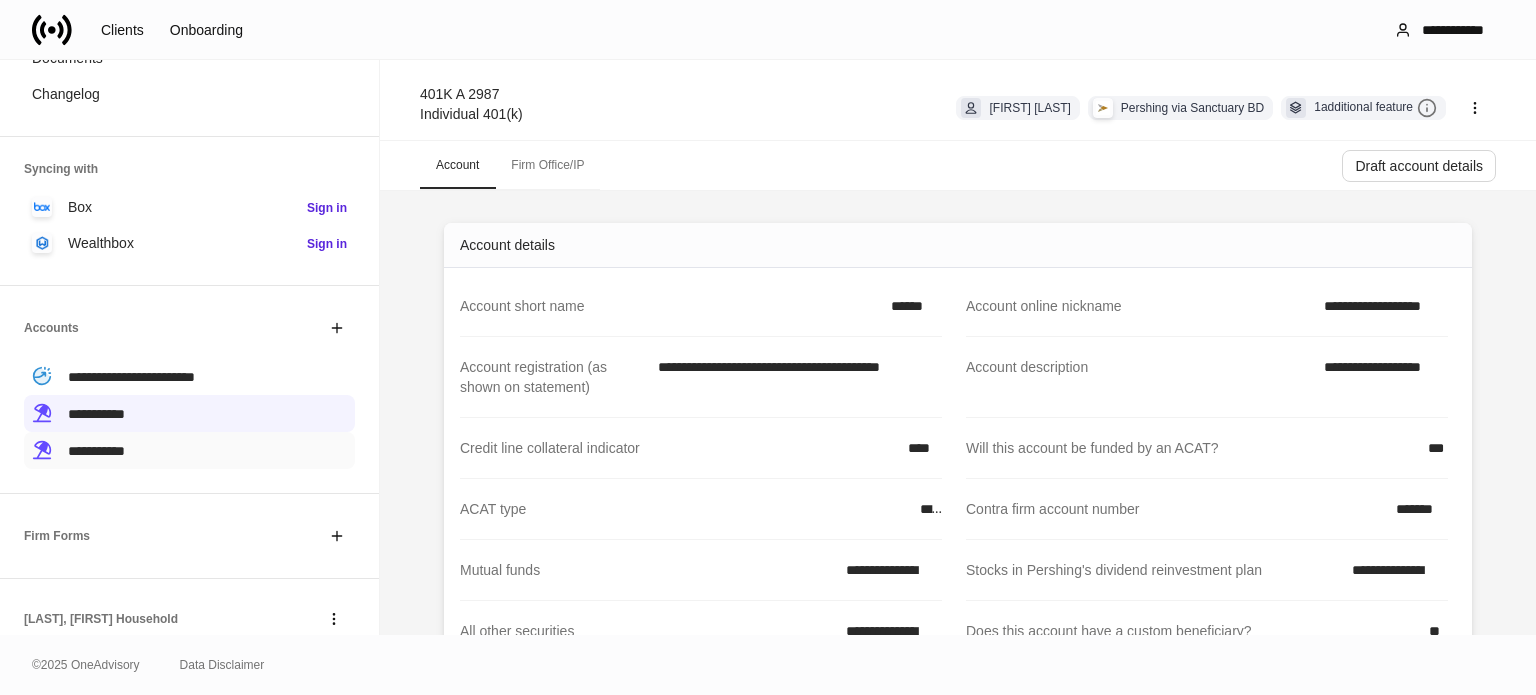 click on "**********" at bounding box center (96, 451) 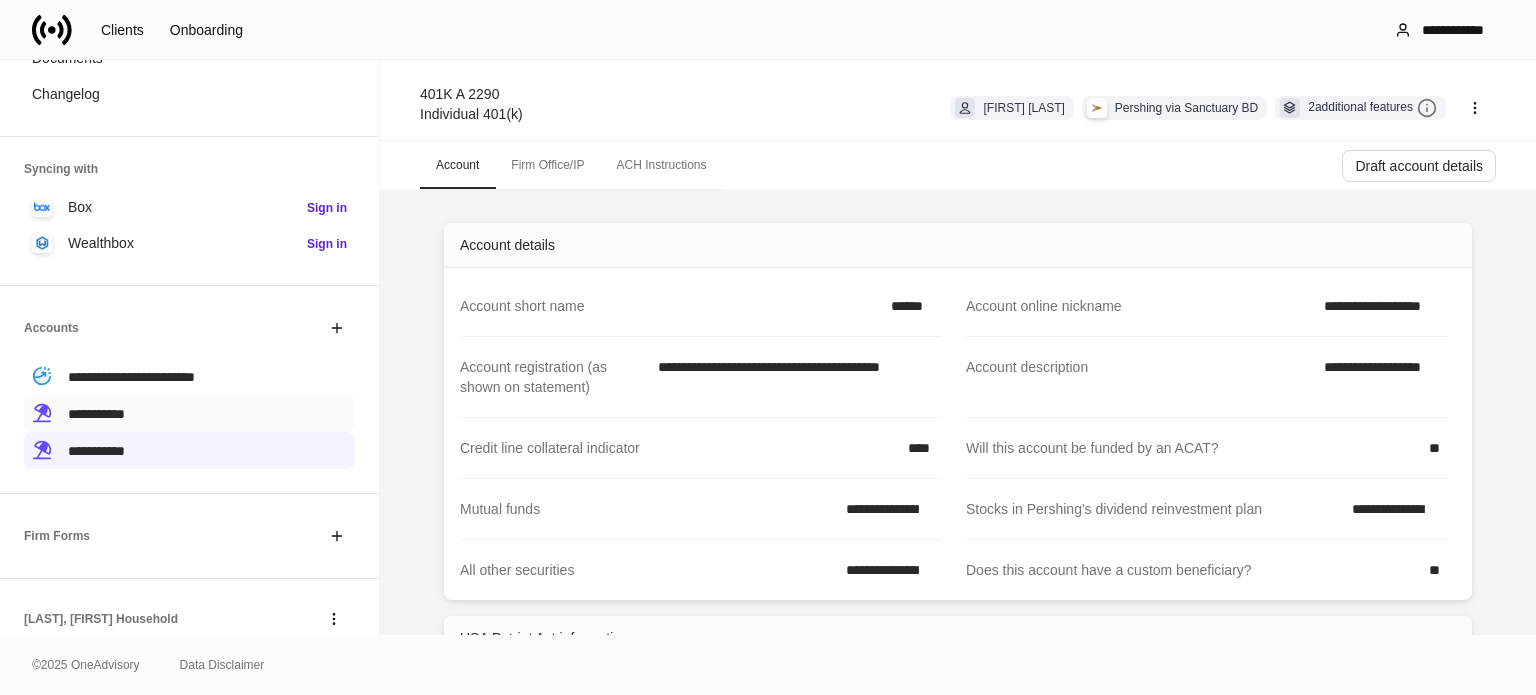 click on "**********" at bounding box center (96, 414) 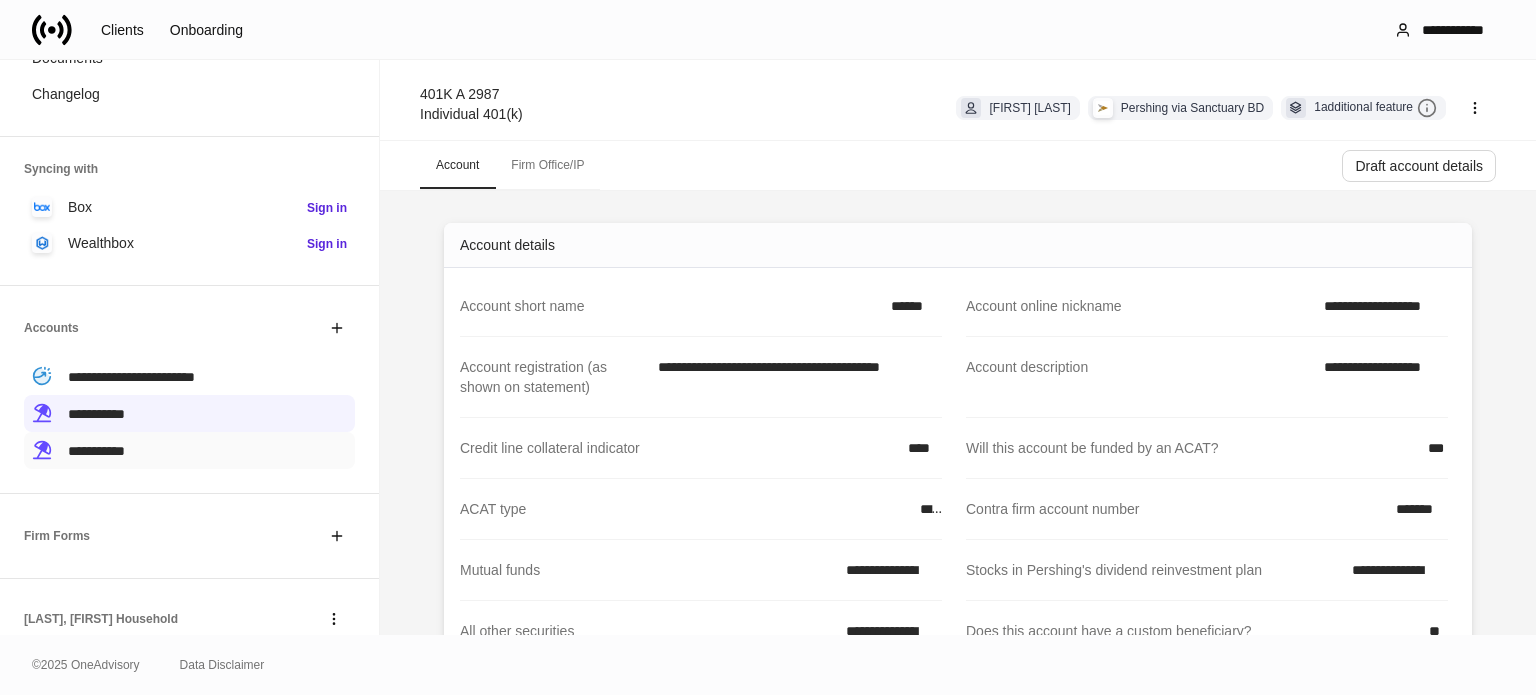 click on "**********" at bounding box center (96, 451) 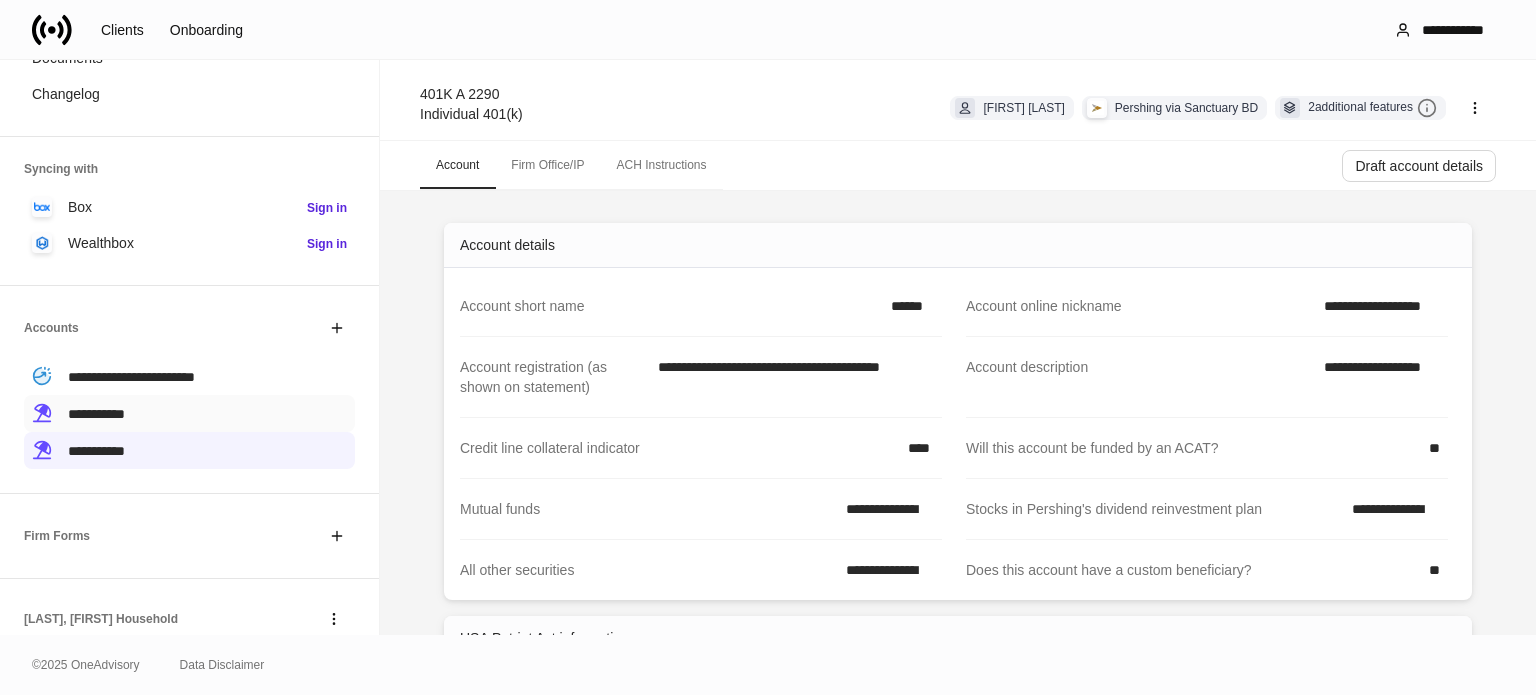 click on "**********" at bounding box center (96, 414) 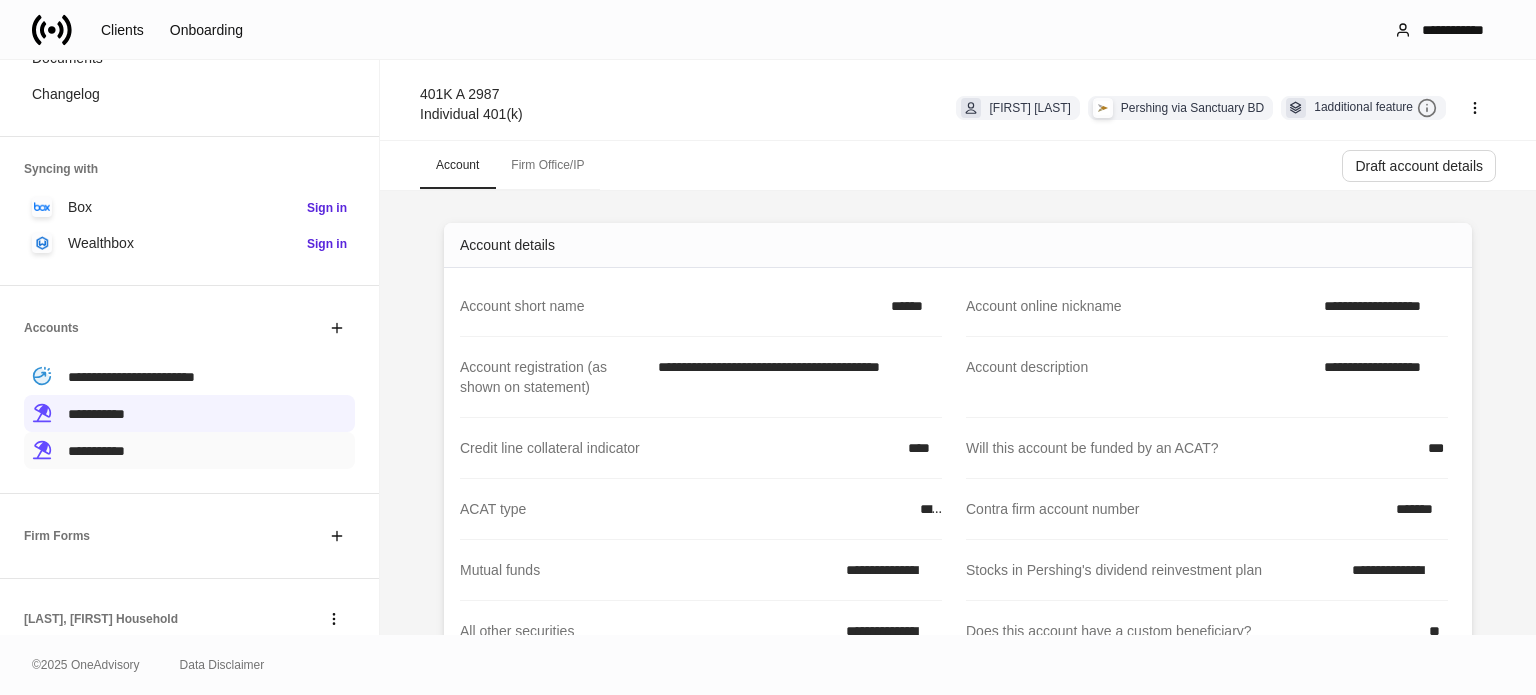 click on "**********" at bounding box center (189, 450) 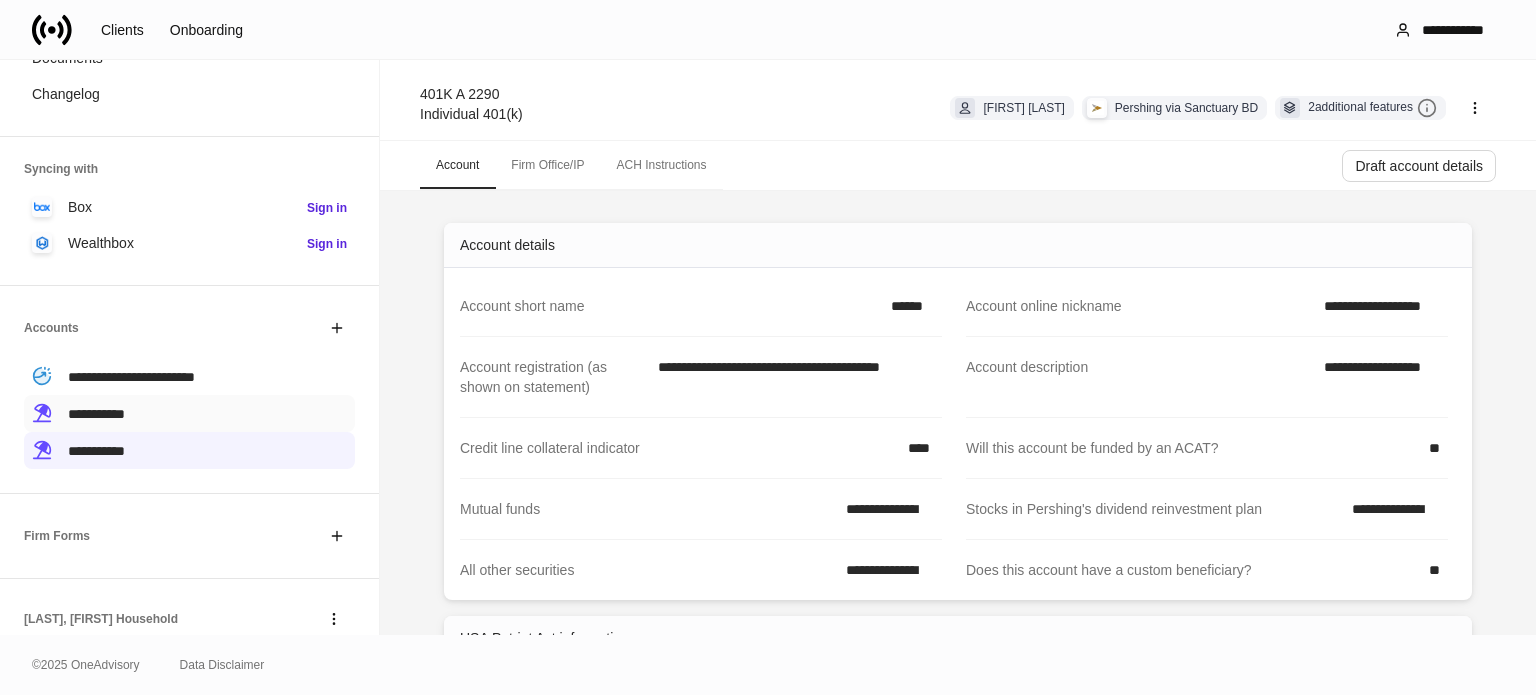 click on "**********" at bounding box center (189, 413) 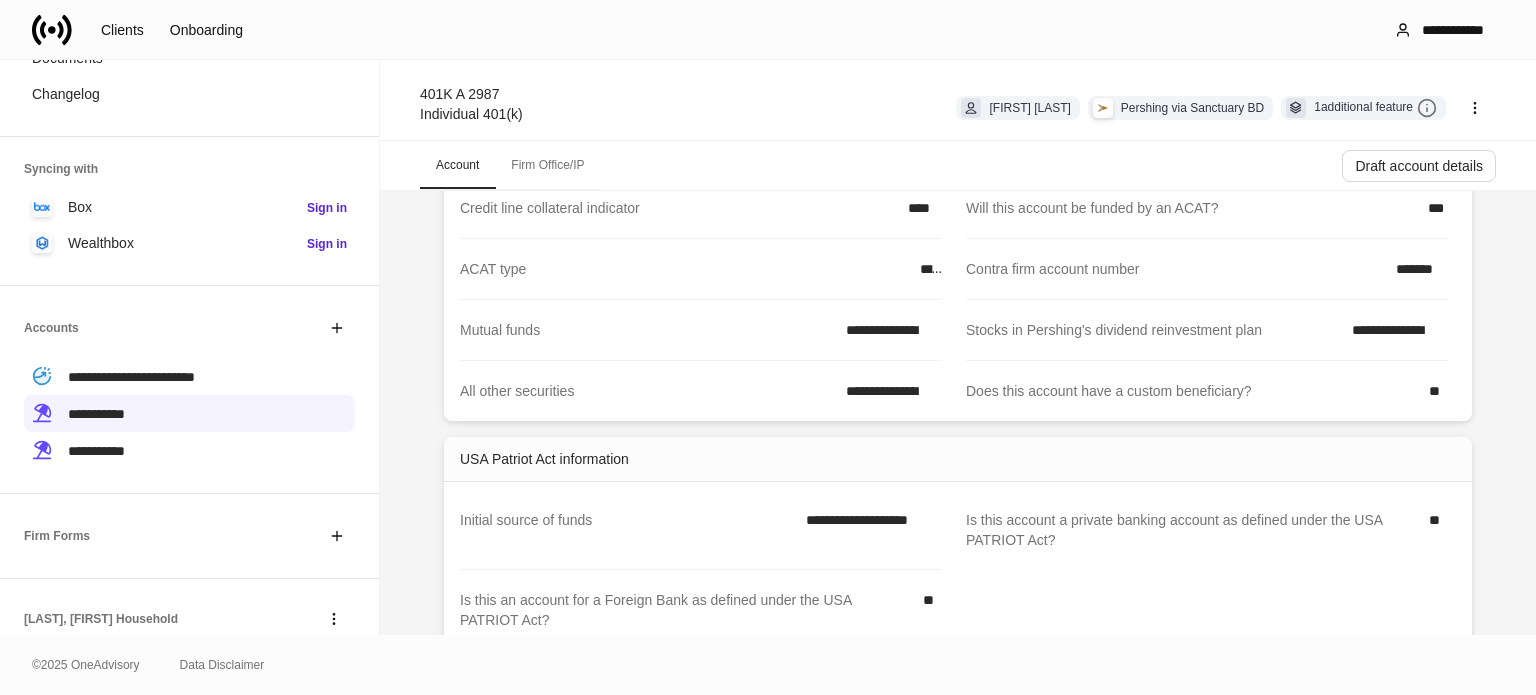 scroll, scrollTop: 300, scrollLeft: 0, axis: vertical 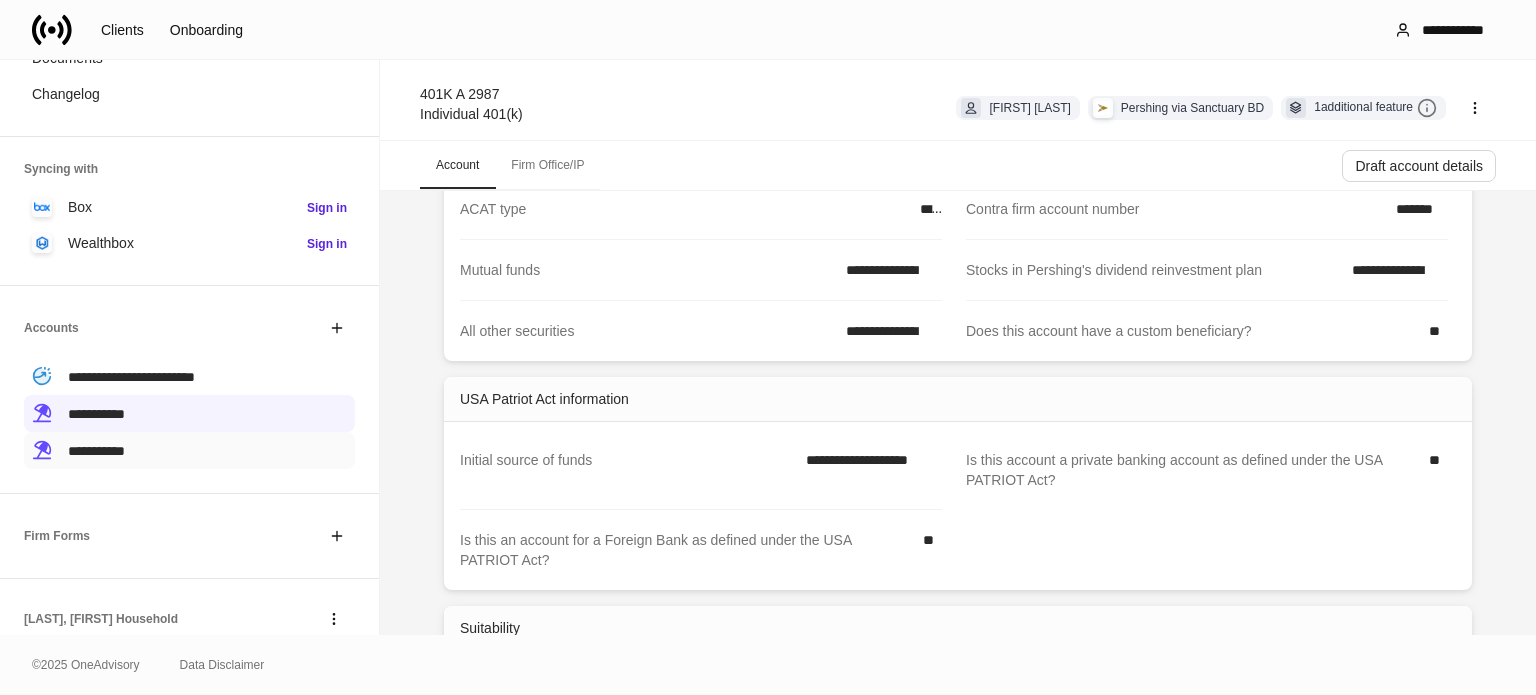 click on "**********" at bounding box center [96, 451] 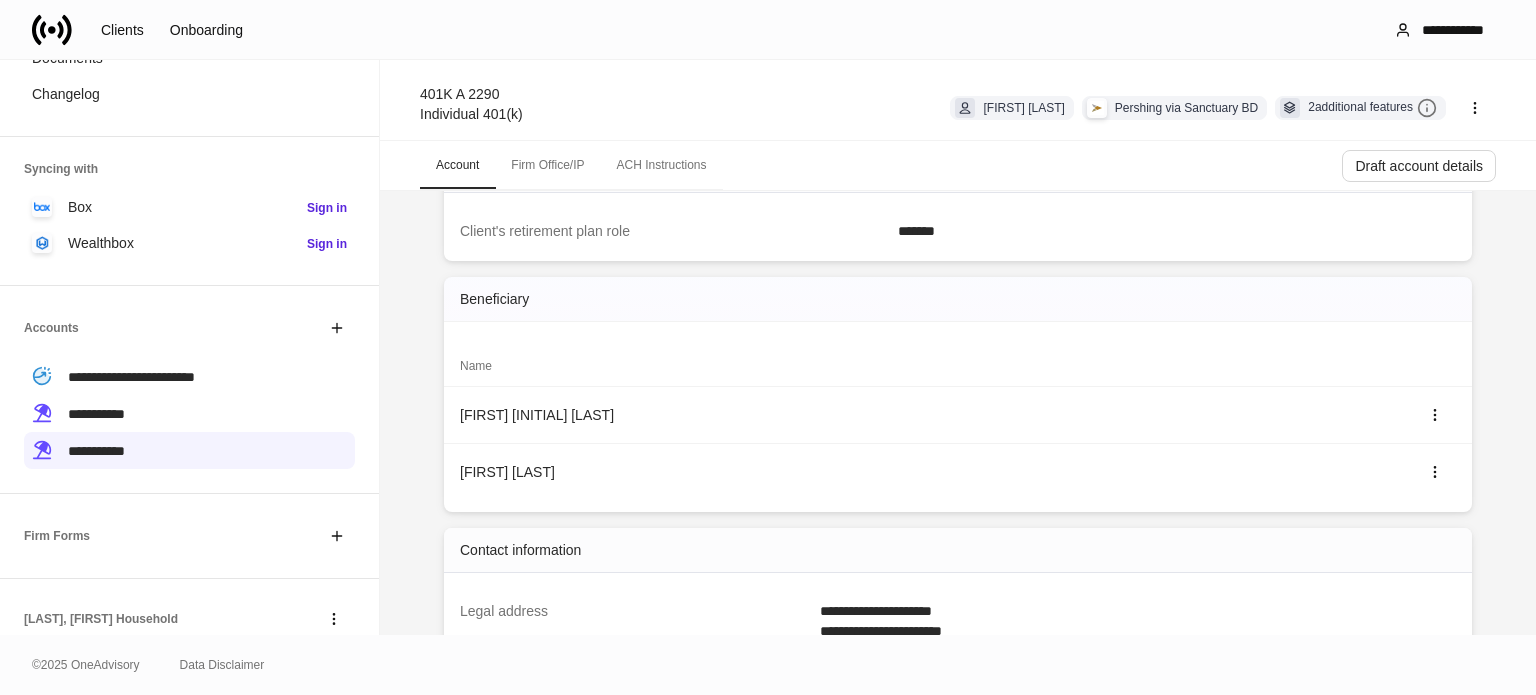 scroll, scrollTop: 1036, scrollLeft: 0, axis: vertical 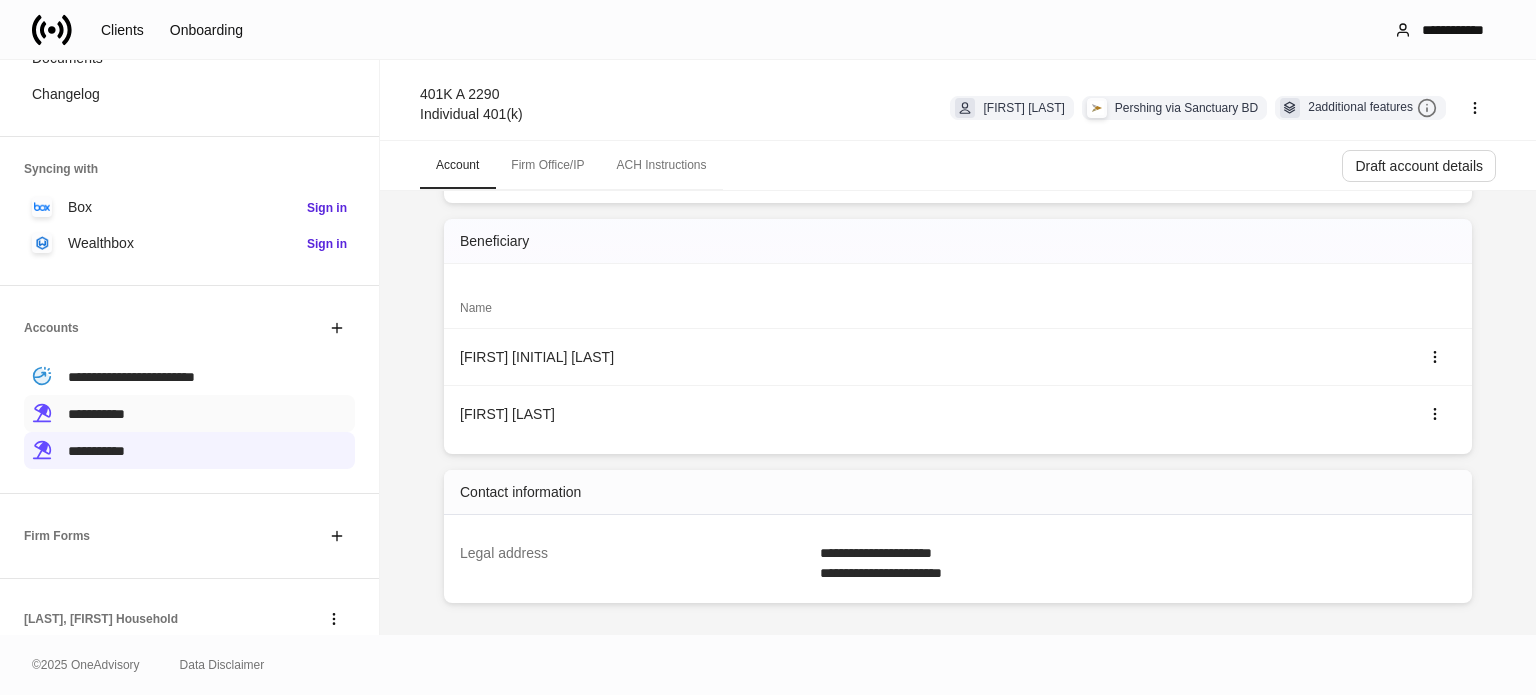 click on "**********" at bounding box center (189, 413) 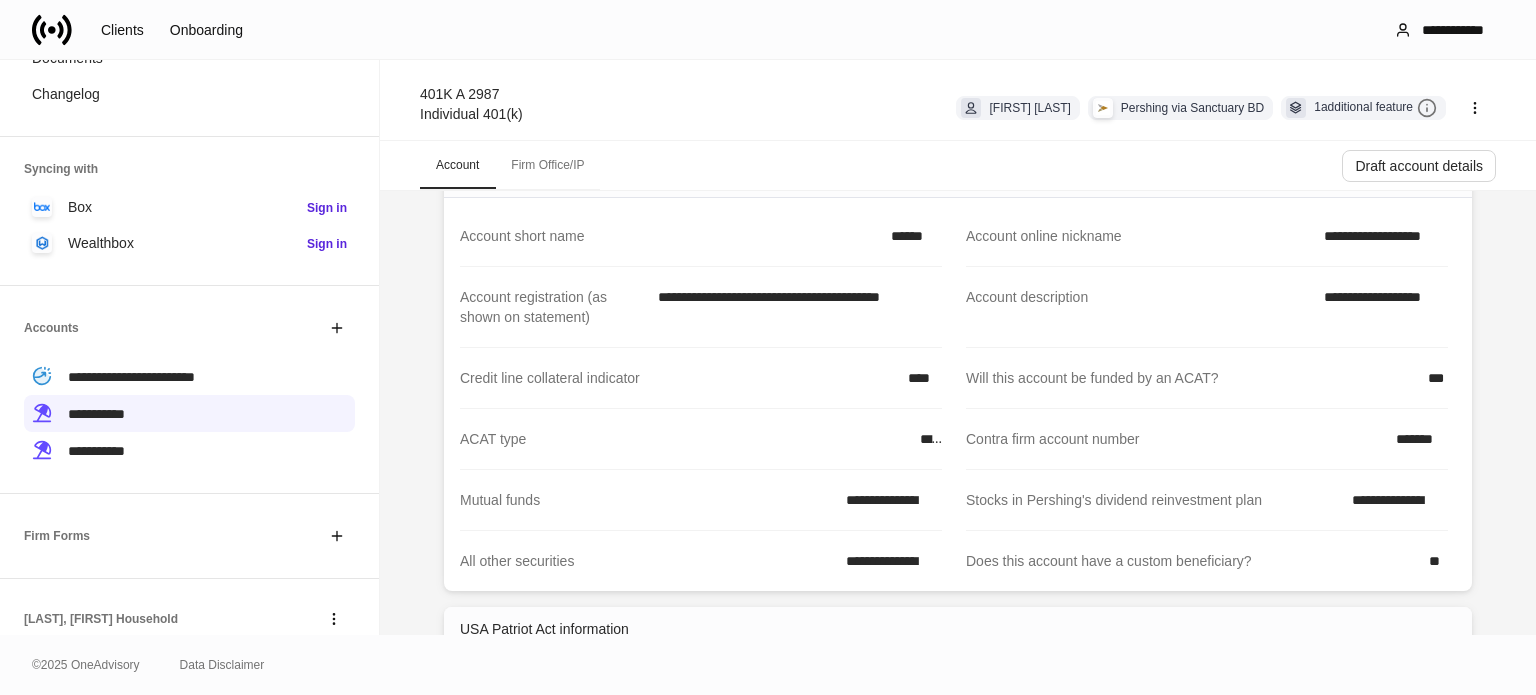 scroll, scrollTop: 0, scrollLeft: 0, axis: both 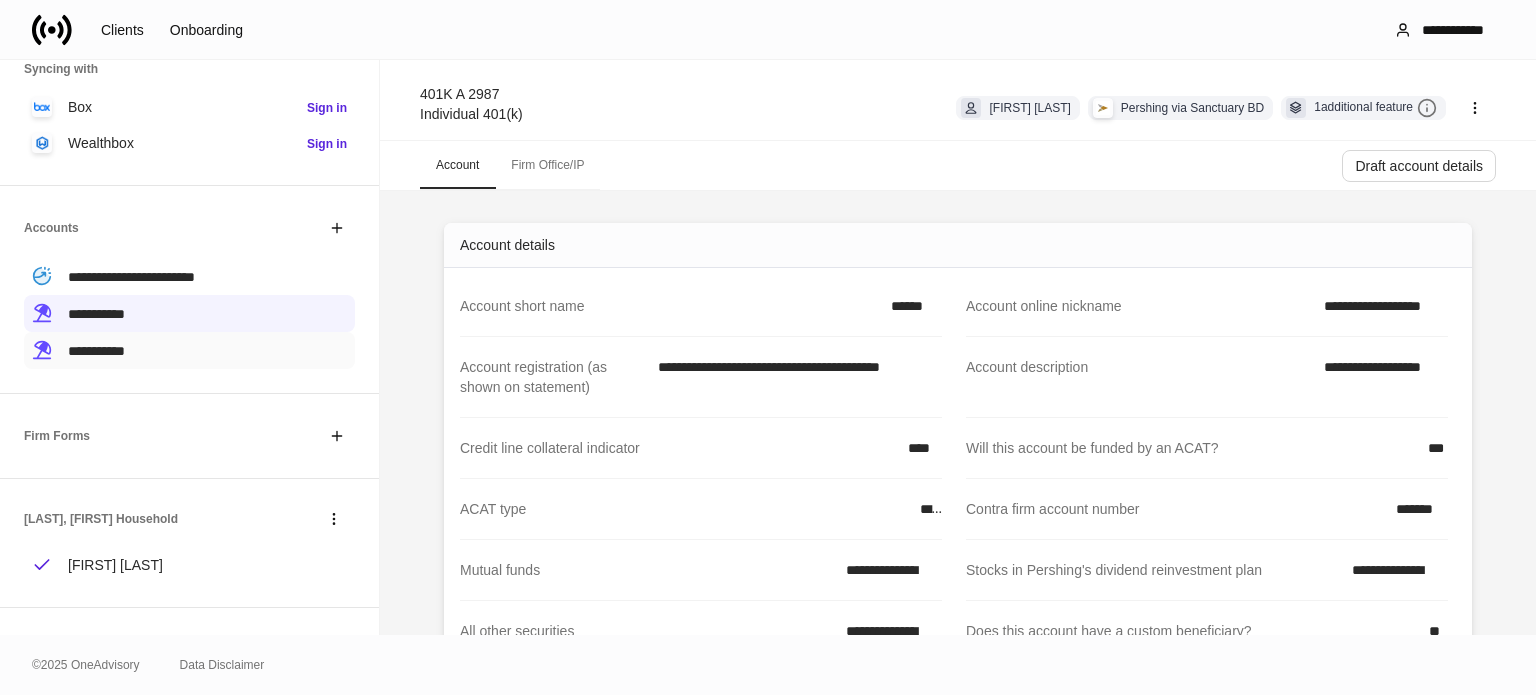 drag, startPoint x: 215, startPoint y: 348, endPoint x: 135, endPoint y: 347, distance: 80.00625 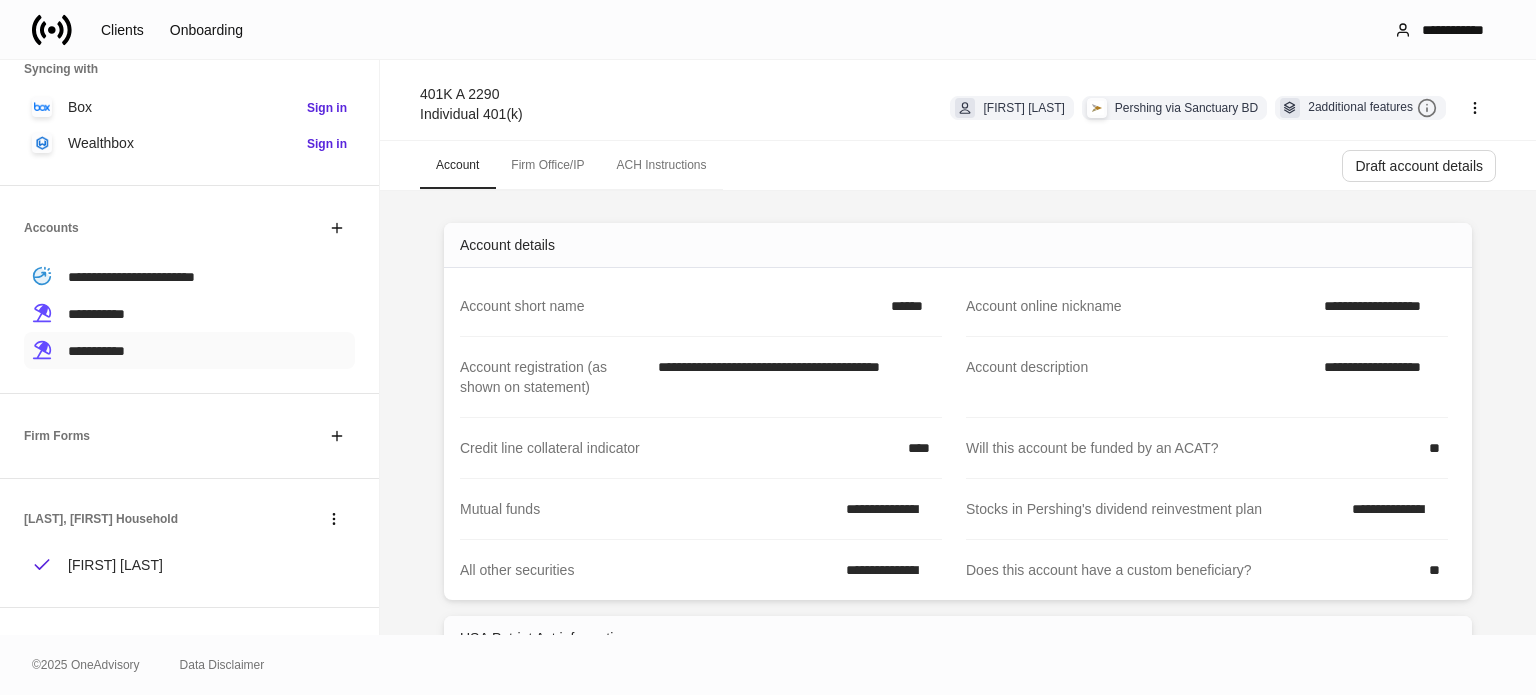 click on "**********" at bounding box center [189, 350] 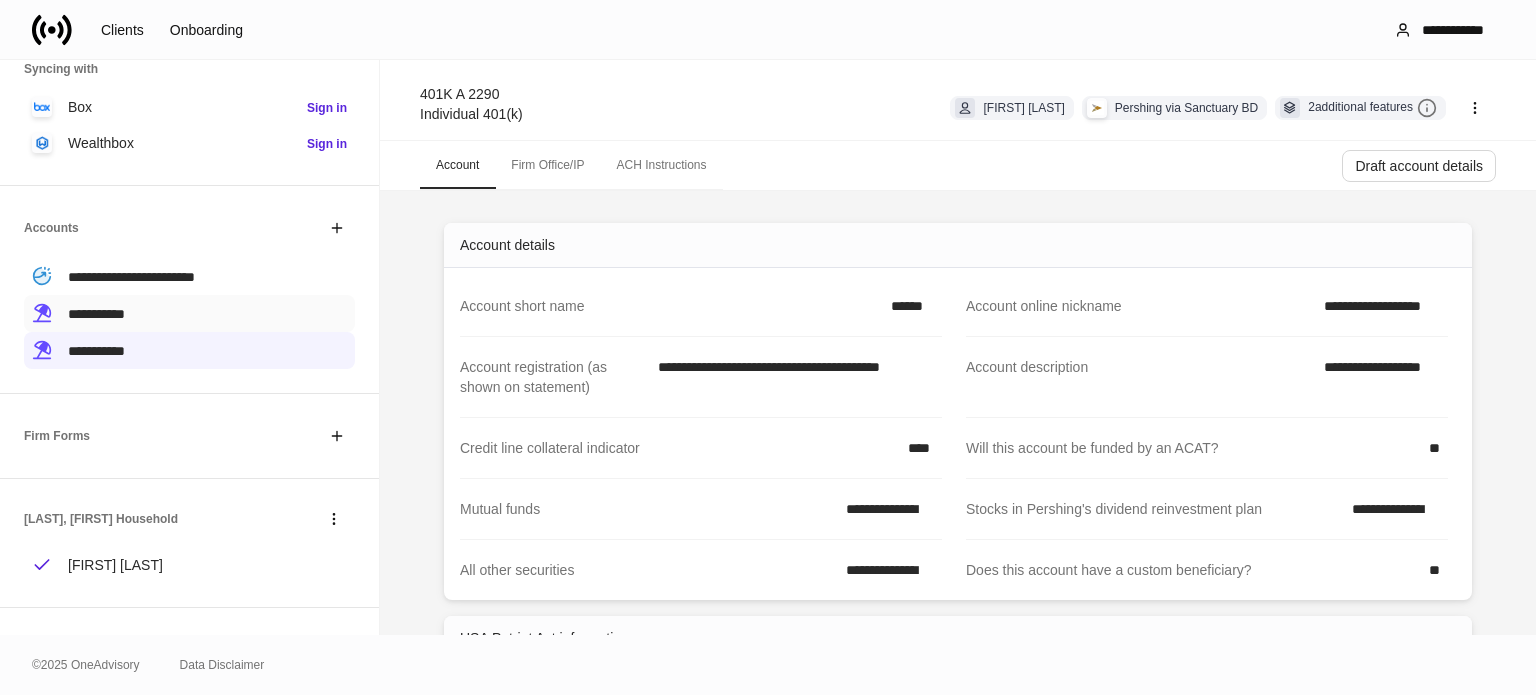 click on "**********" at bounding box center (96, 314) 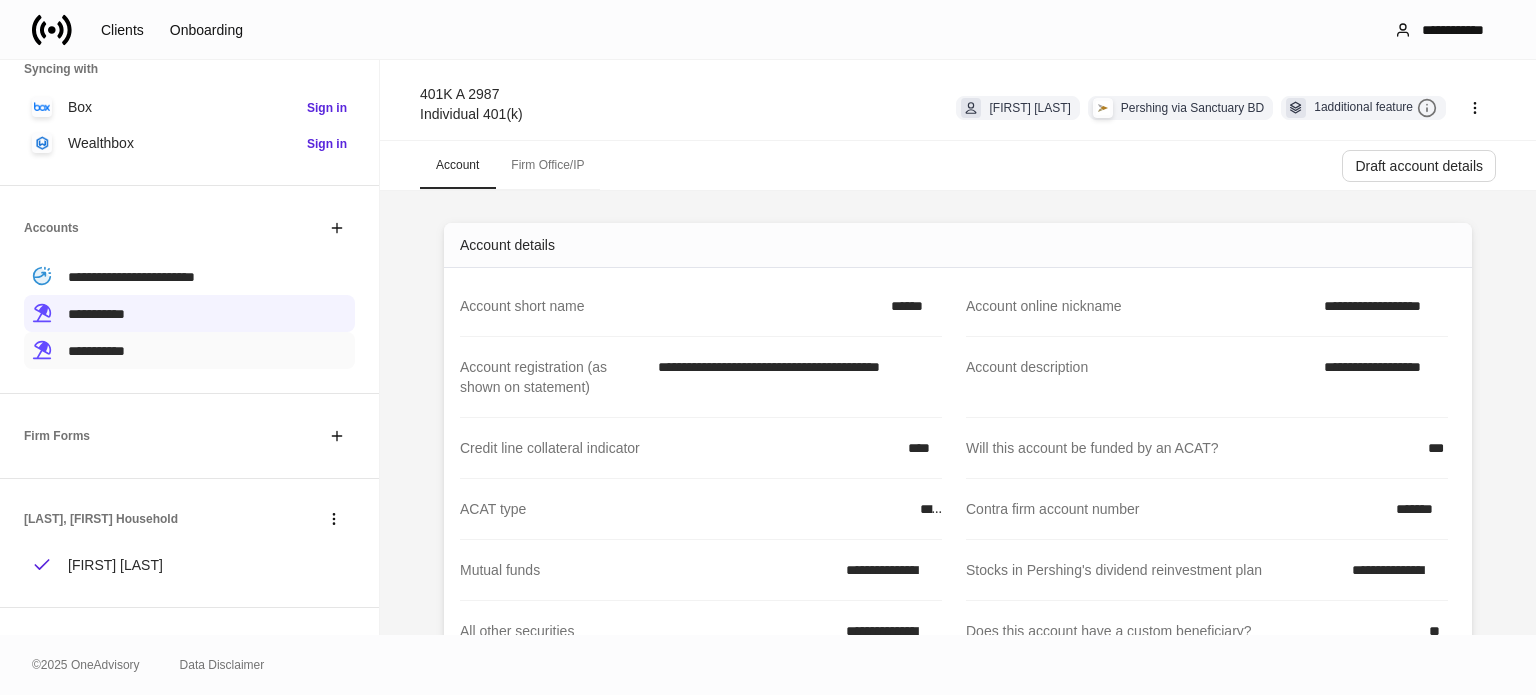 click on "**********" at bounding box center [96, 351] 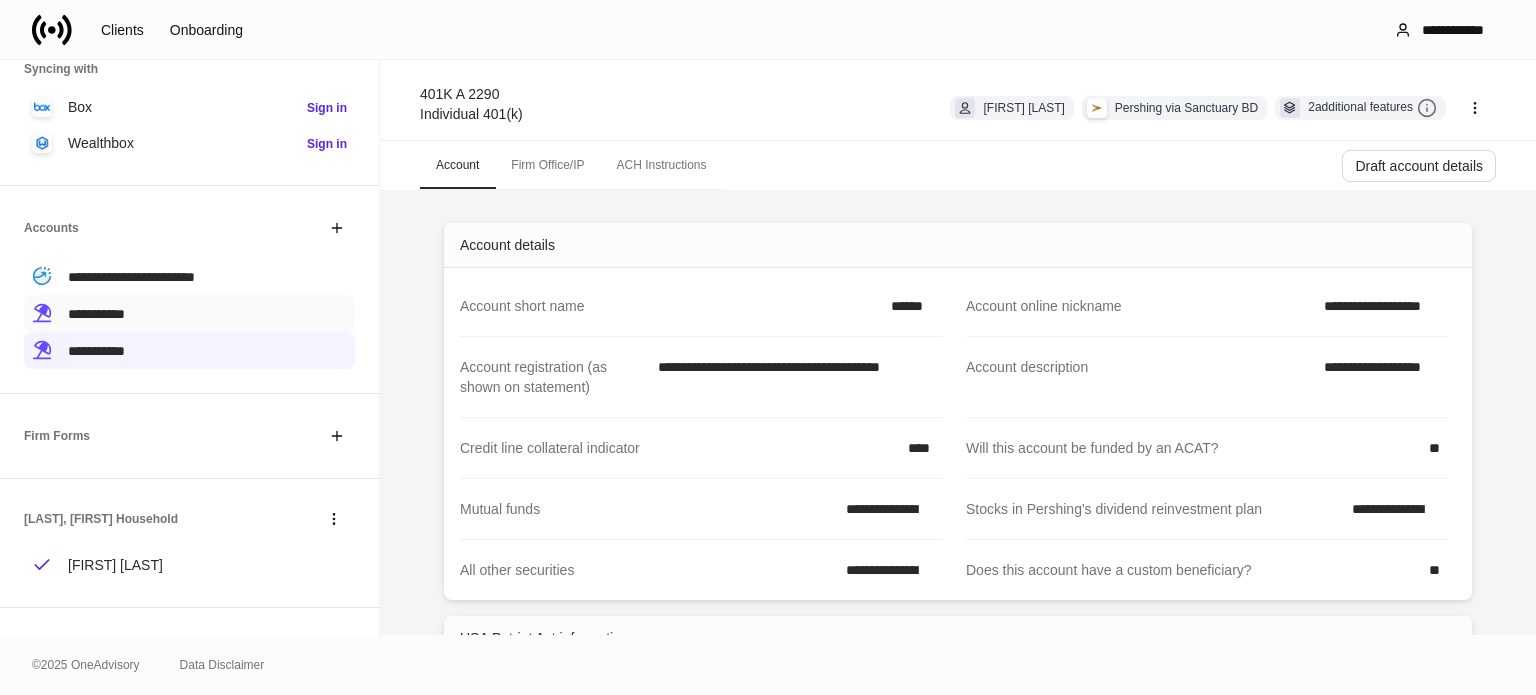 click on "**********" at bounding box center (96, 314) 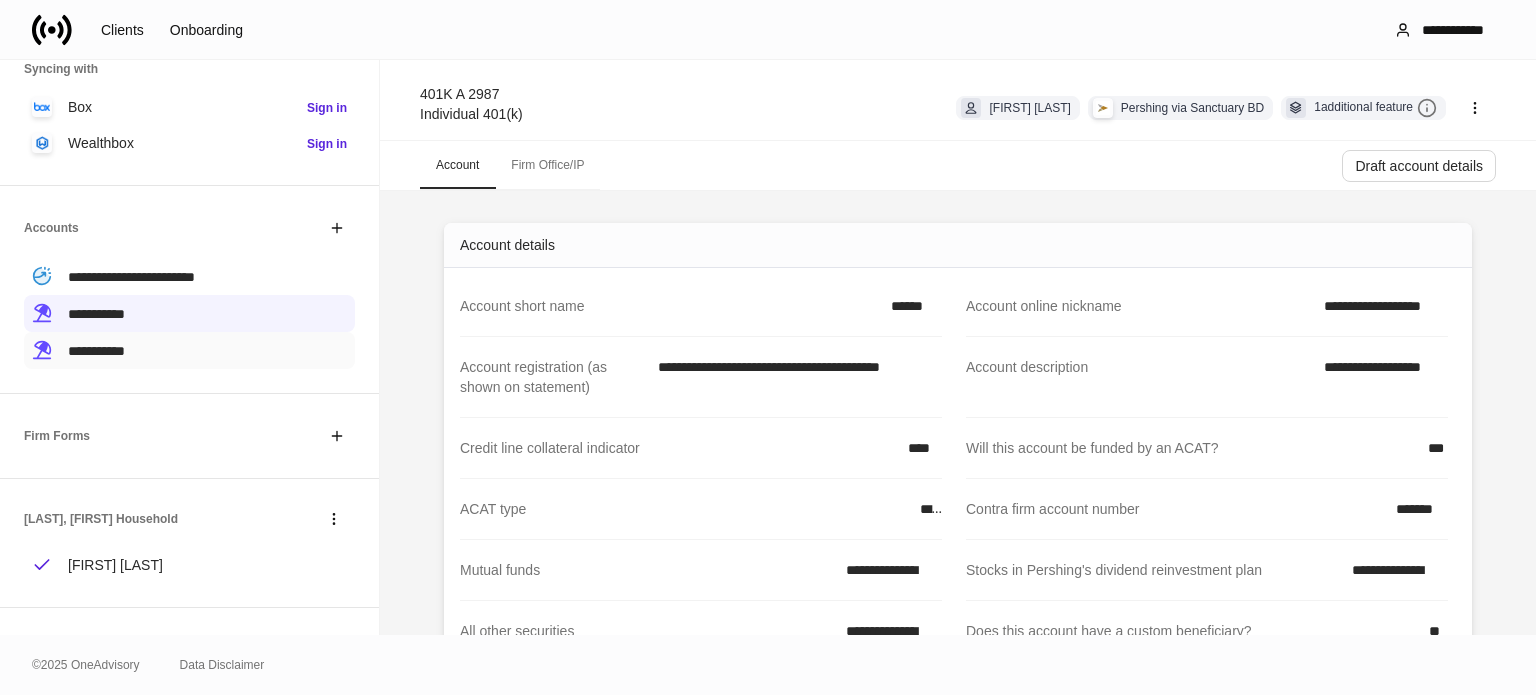 click on "**********" at bounding box center (96, 351) 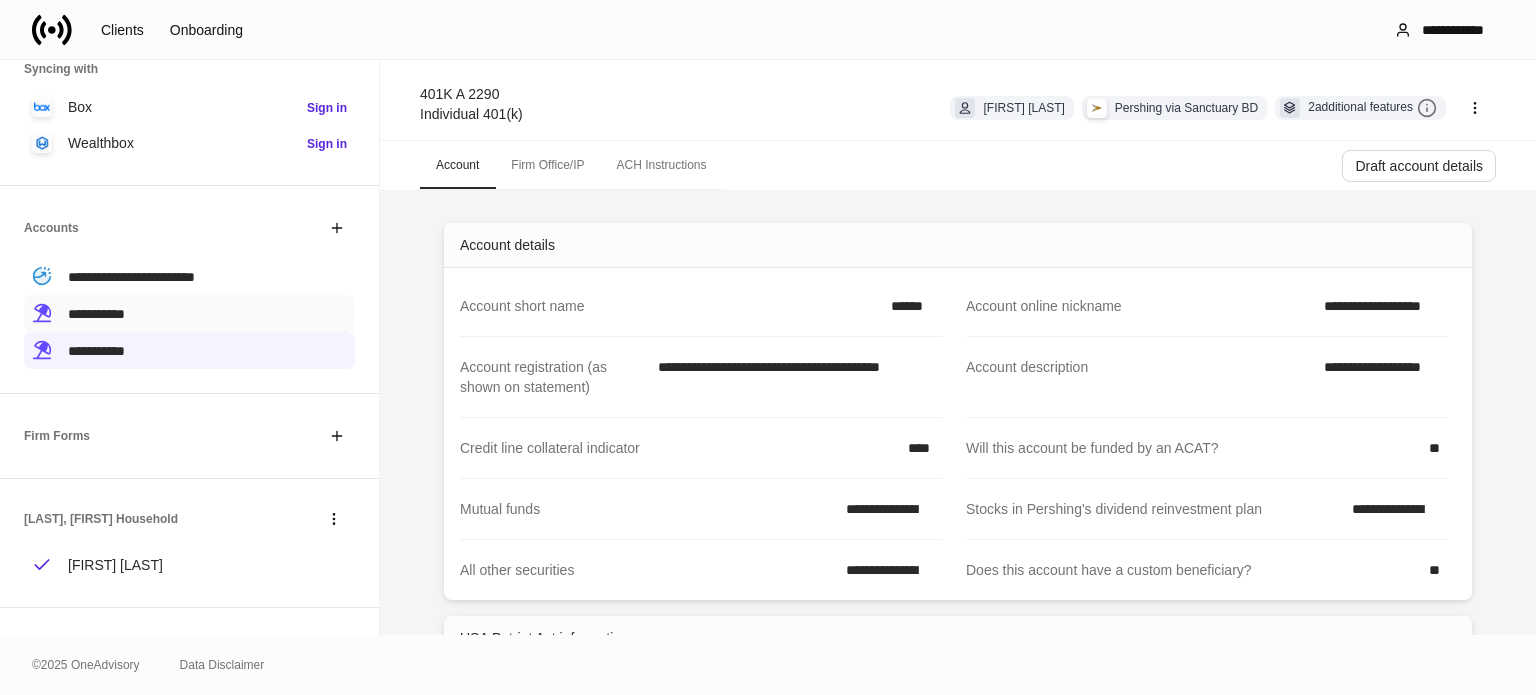 click on "**********" at bounding box center (96, 314) 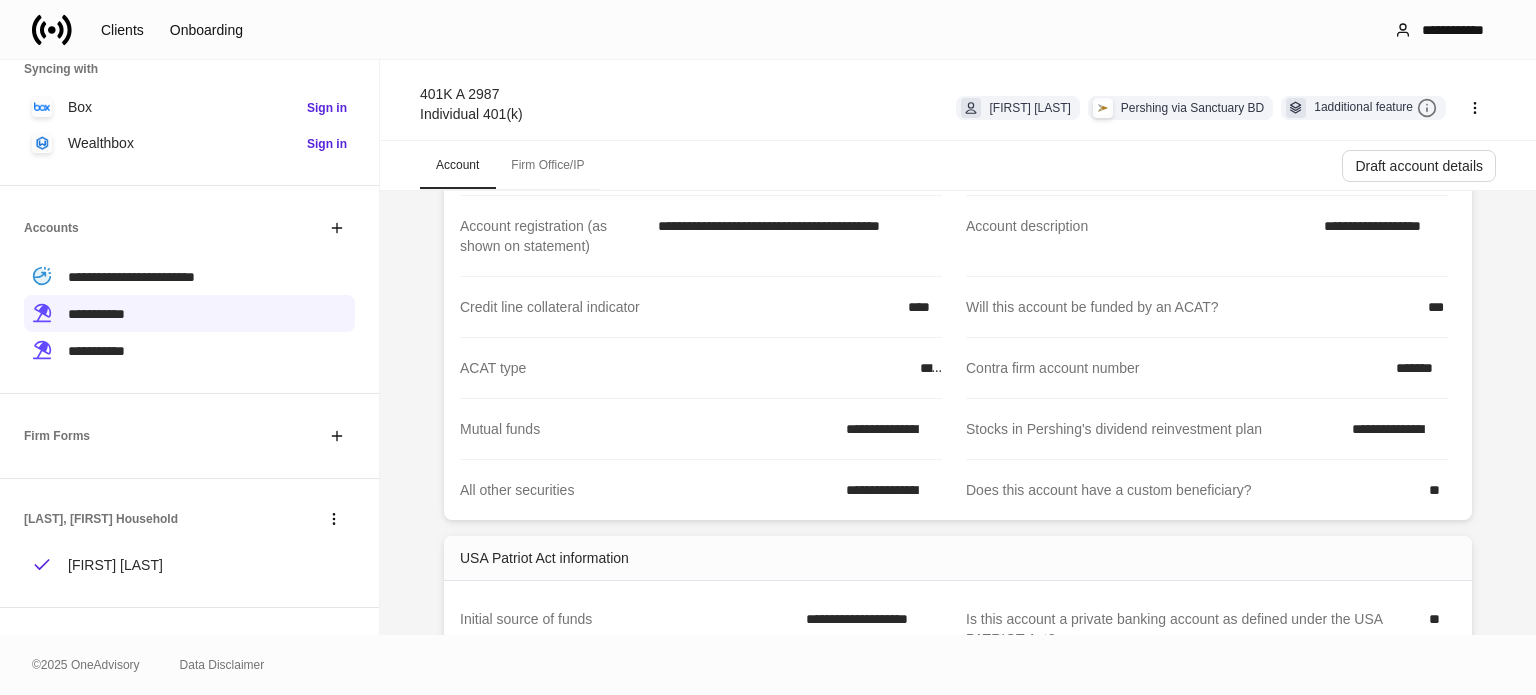 scroll, scrollTop: 0, scrollLeft: 0, axis: both 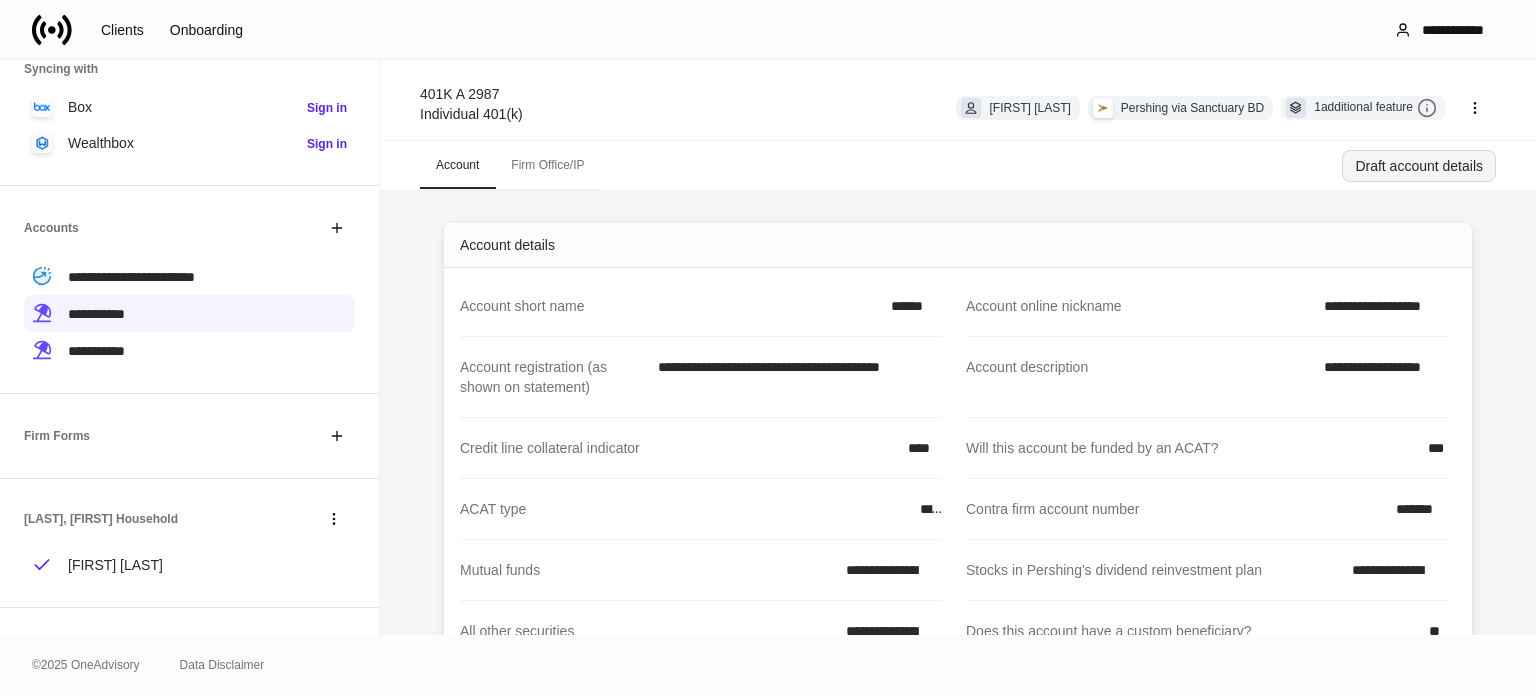 click on "Draft account details" at bounding box center [1419, 166] 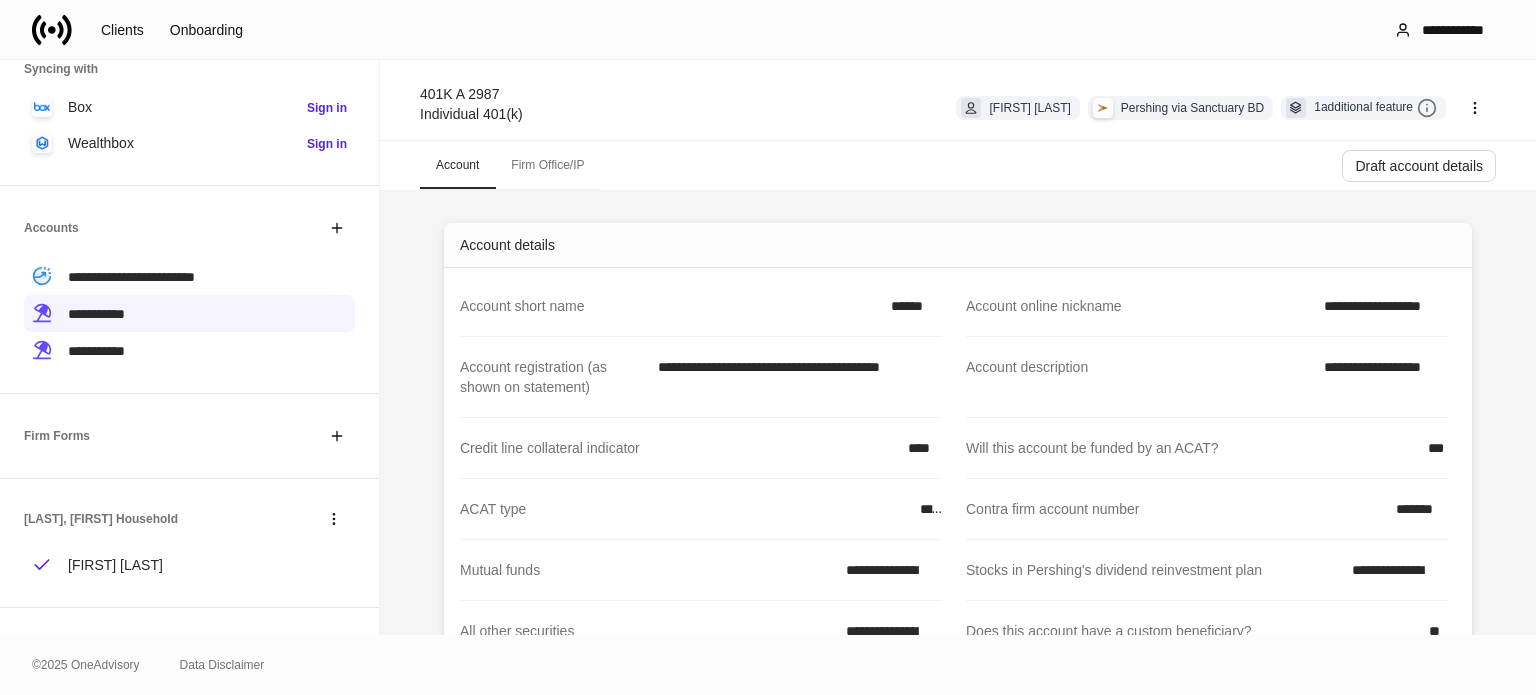 click at bounding box center (12, 727) 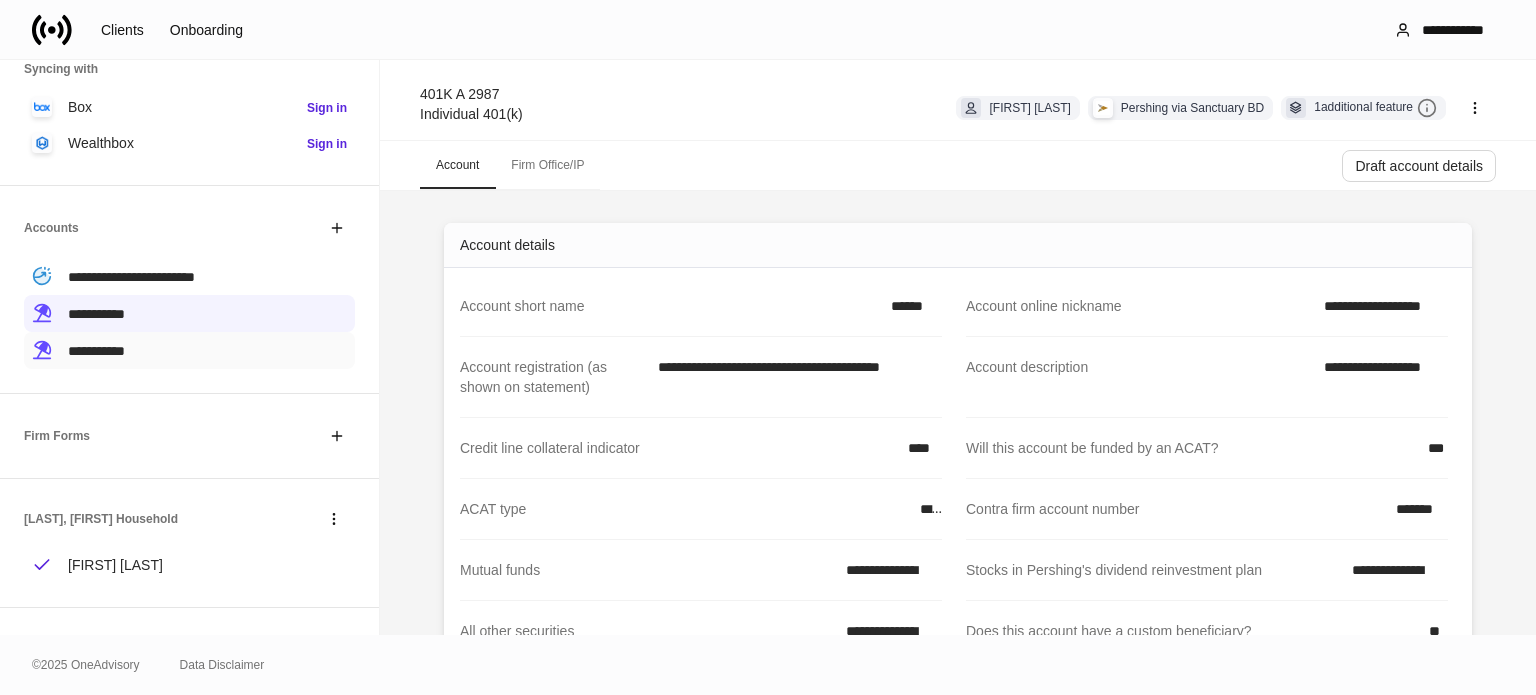 drag, startPoint x: 106, startPoint y: 348, endPoint x: 201, endPoint y: 328, distance: 97.082436 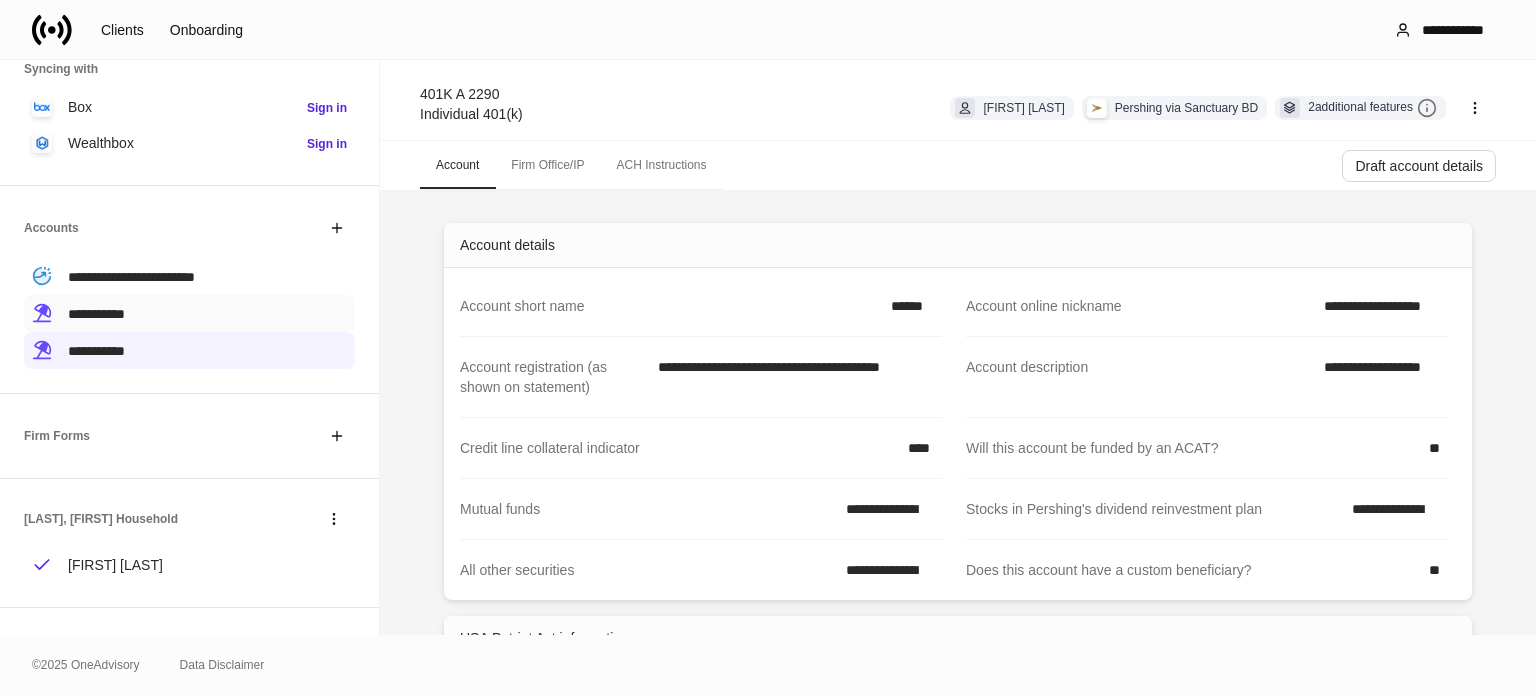 click on "**********" at bounding box center [189, 313] 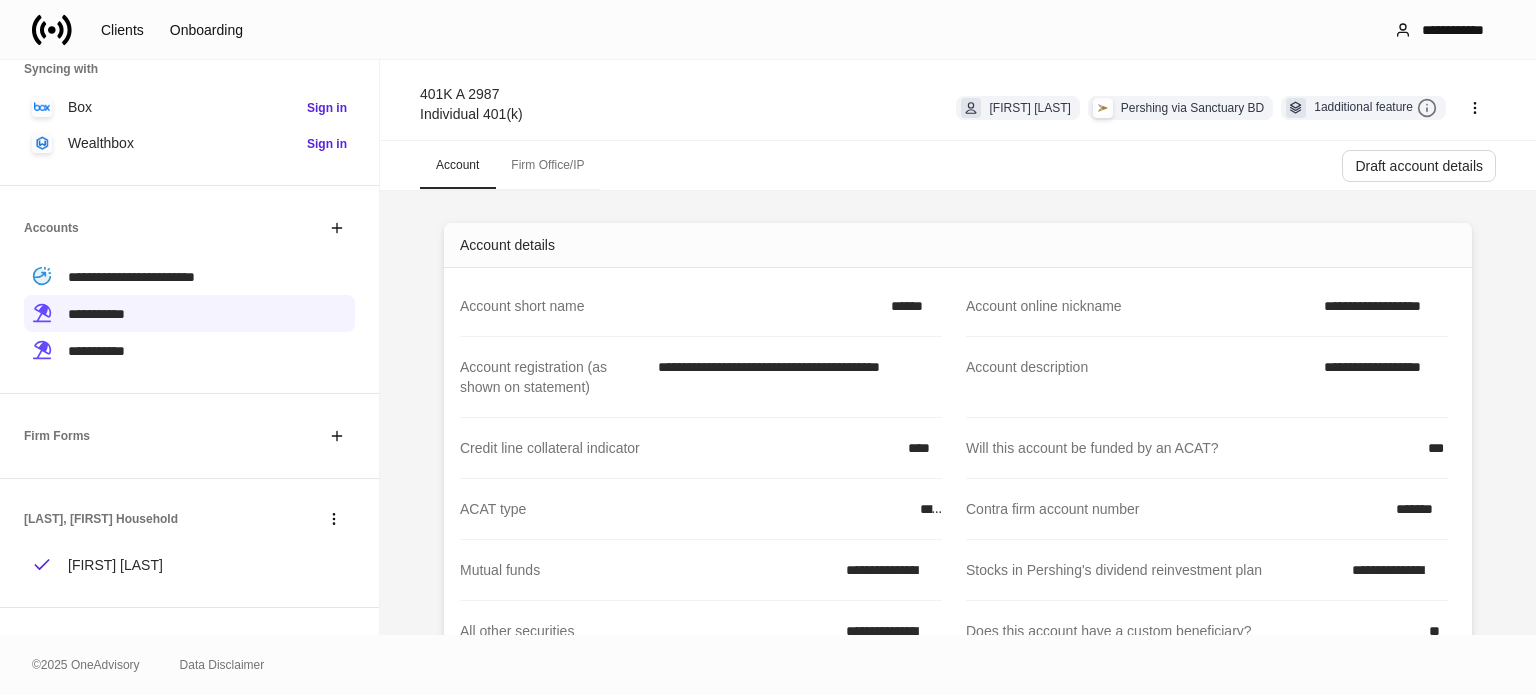 click on "Account Firm Office/IP Draft account details" at bounding box center [958, 166] 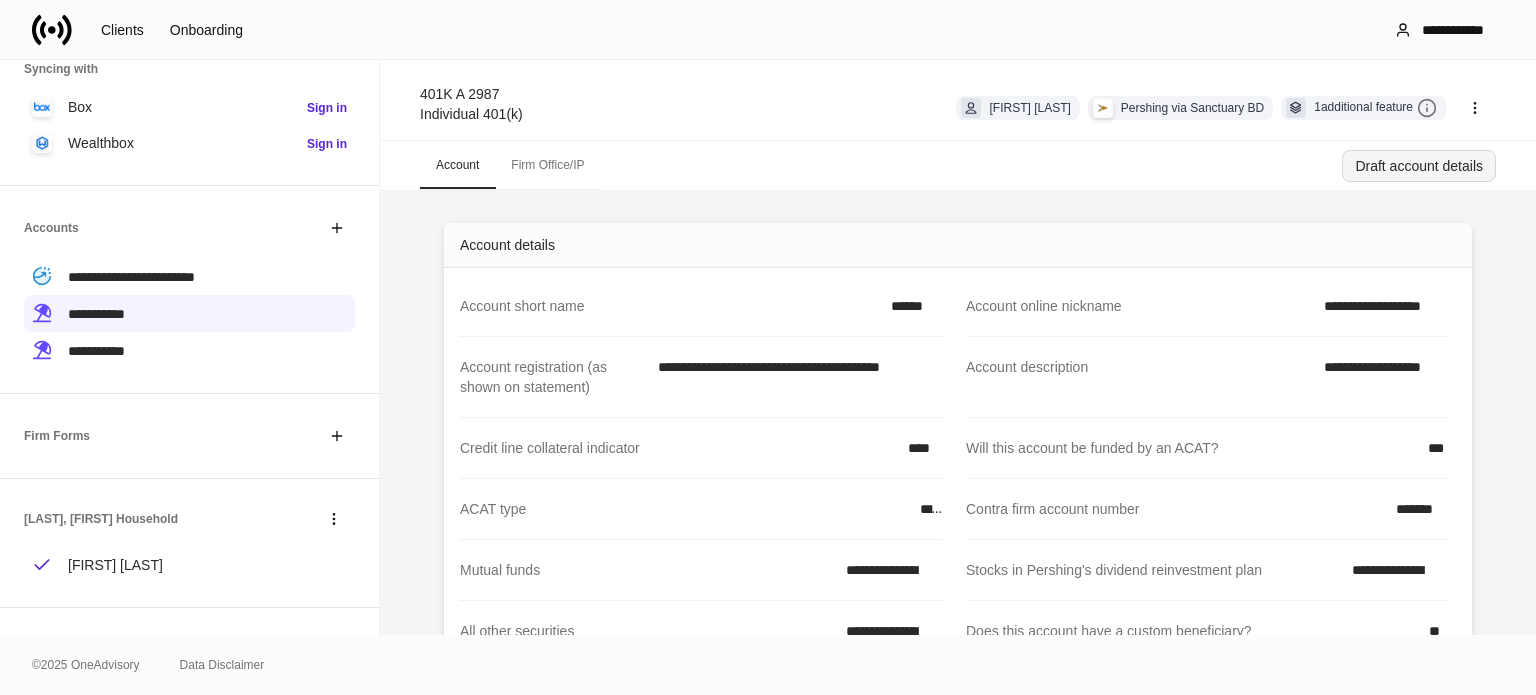 click on "Draft account details" at bounding box center [1419, 166] 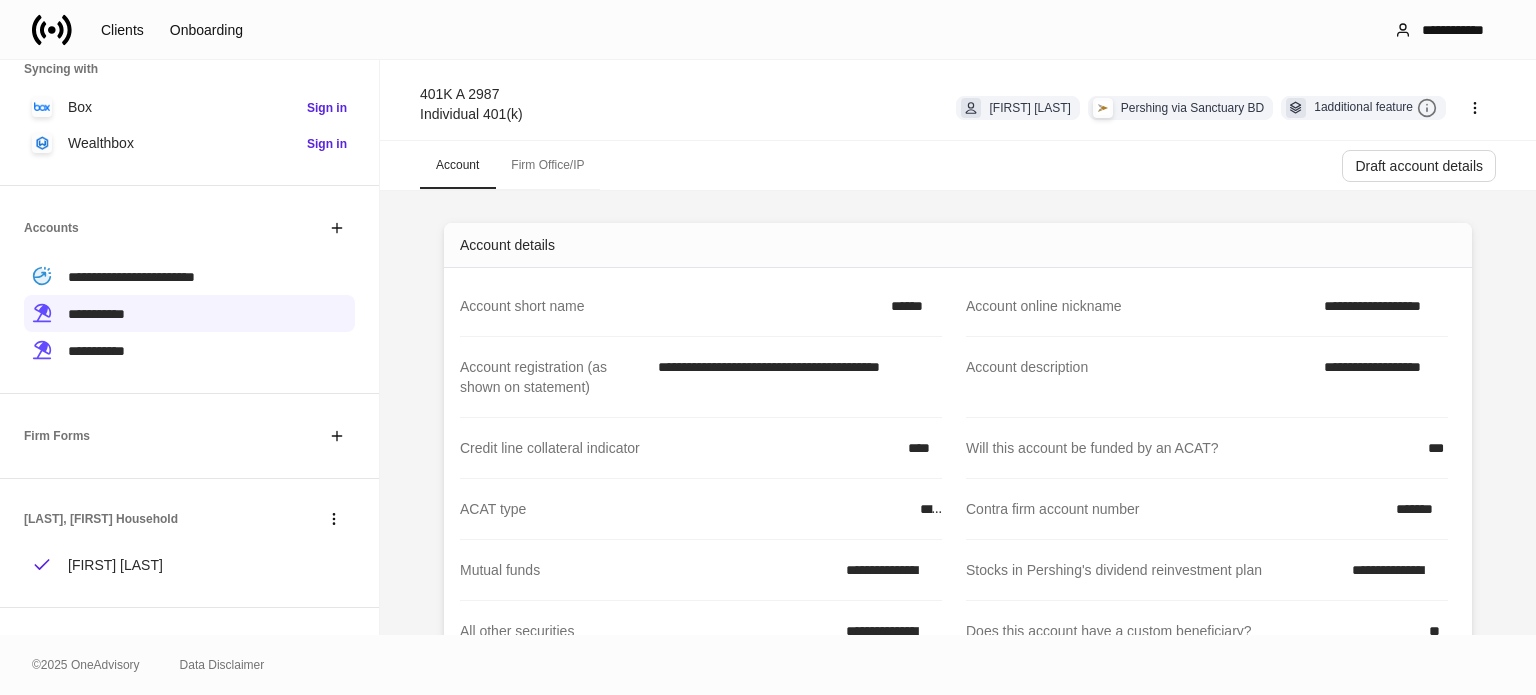 click on "Draft account details Draft creation Success Date created Jun 30, 2025 3:10 PM Onboarding ID ee502acf-031d-4faa-8ee8-e9cfce6b93cf Account ID PZG244557 Done" at bounding box center (768, 808) 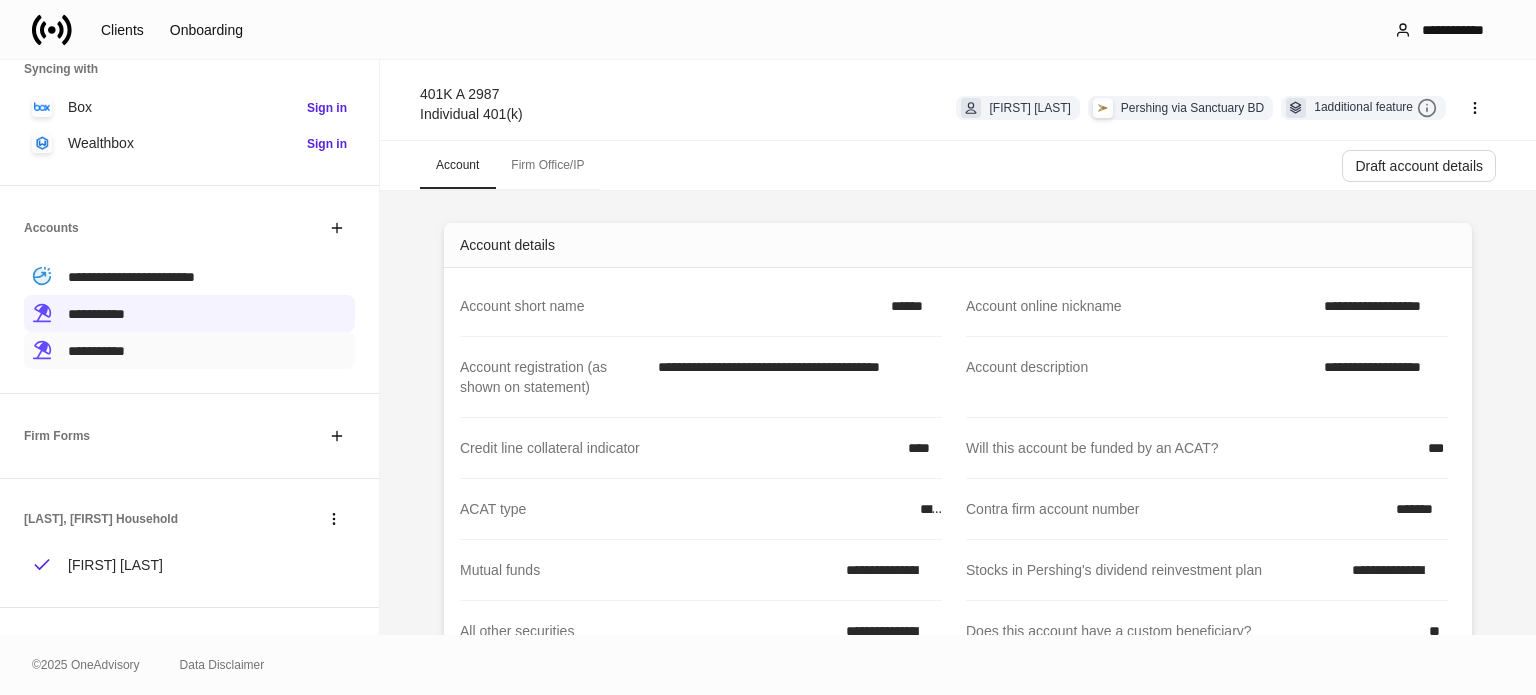 drag, startPoint x: 148, startPoint y: 360, endPoint x: 160, endPoint y: 356, distance: 12.649111 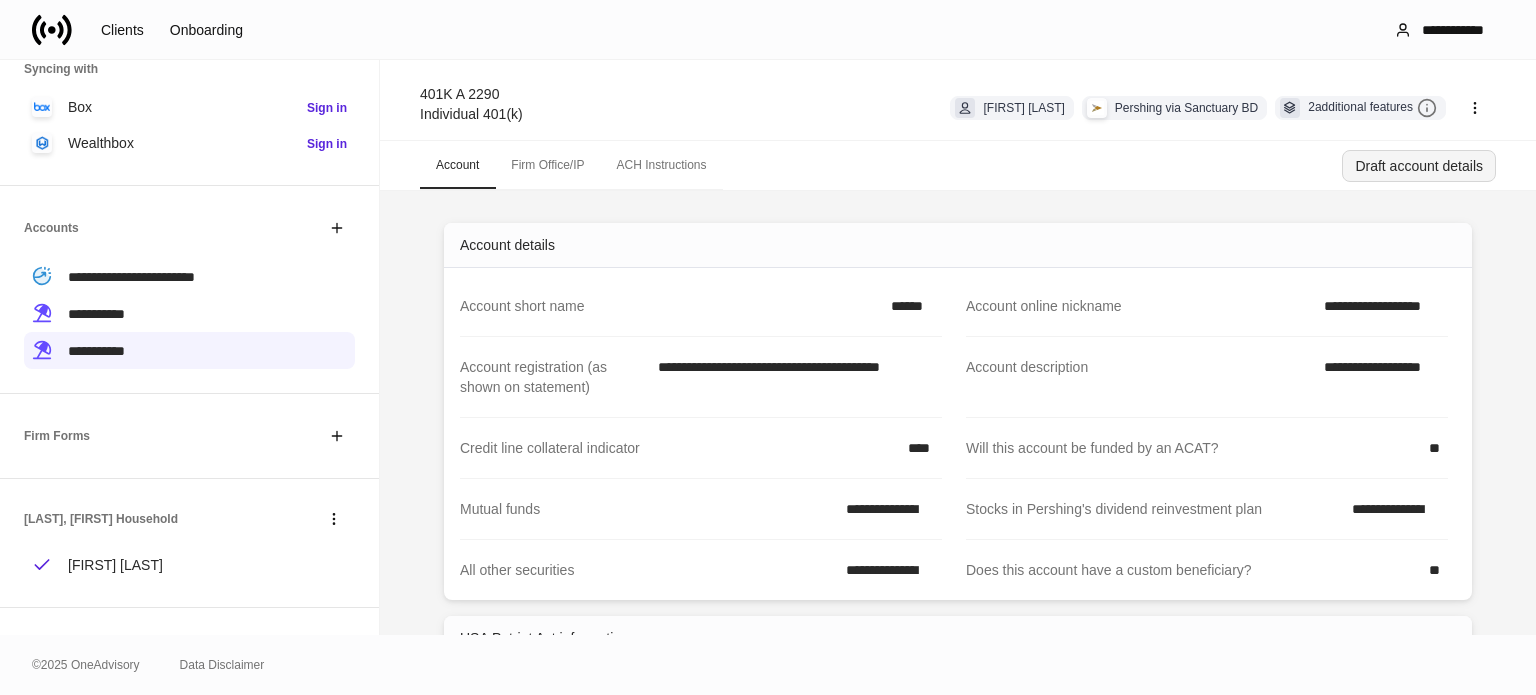 click on "Draft account details" at bounding box center (1419, 166) 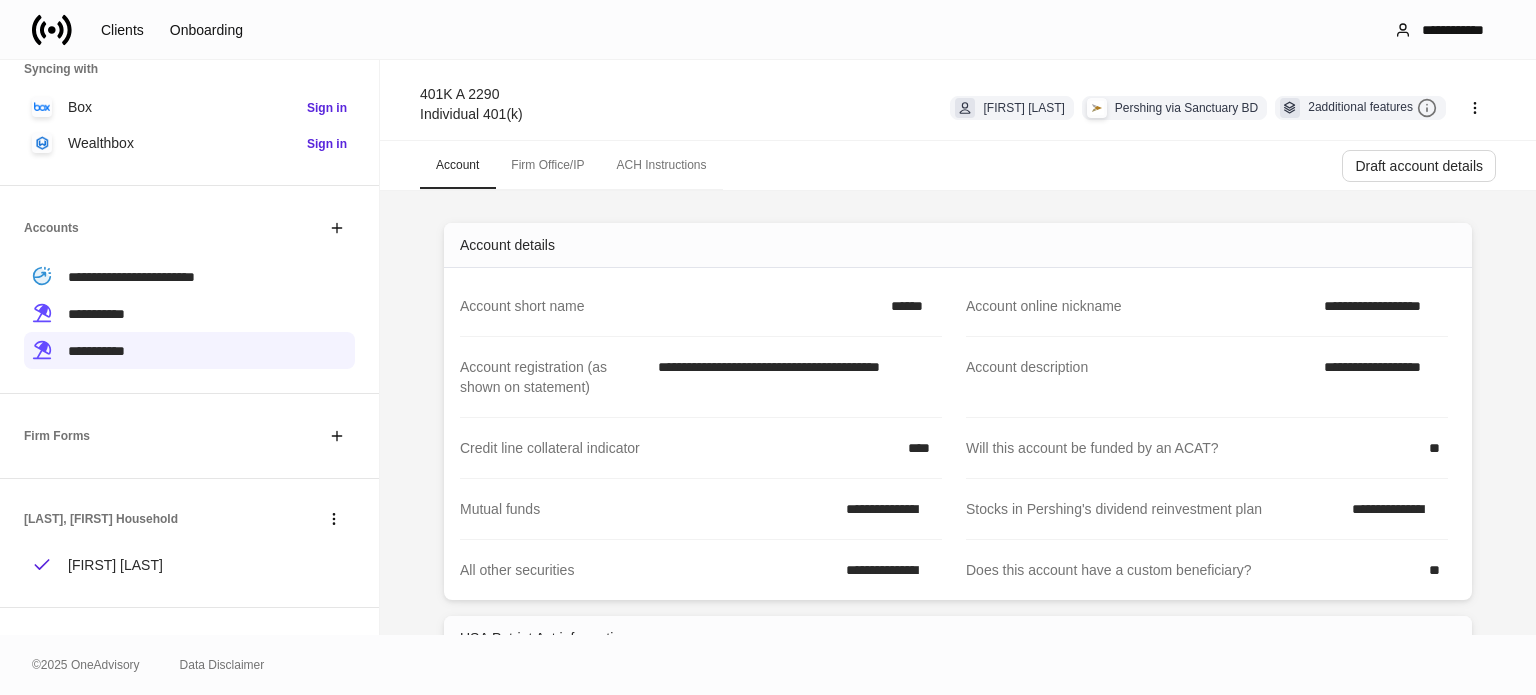 click on "Done" at bounding box center (18, 912) 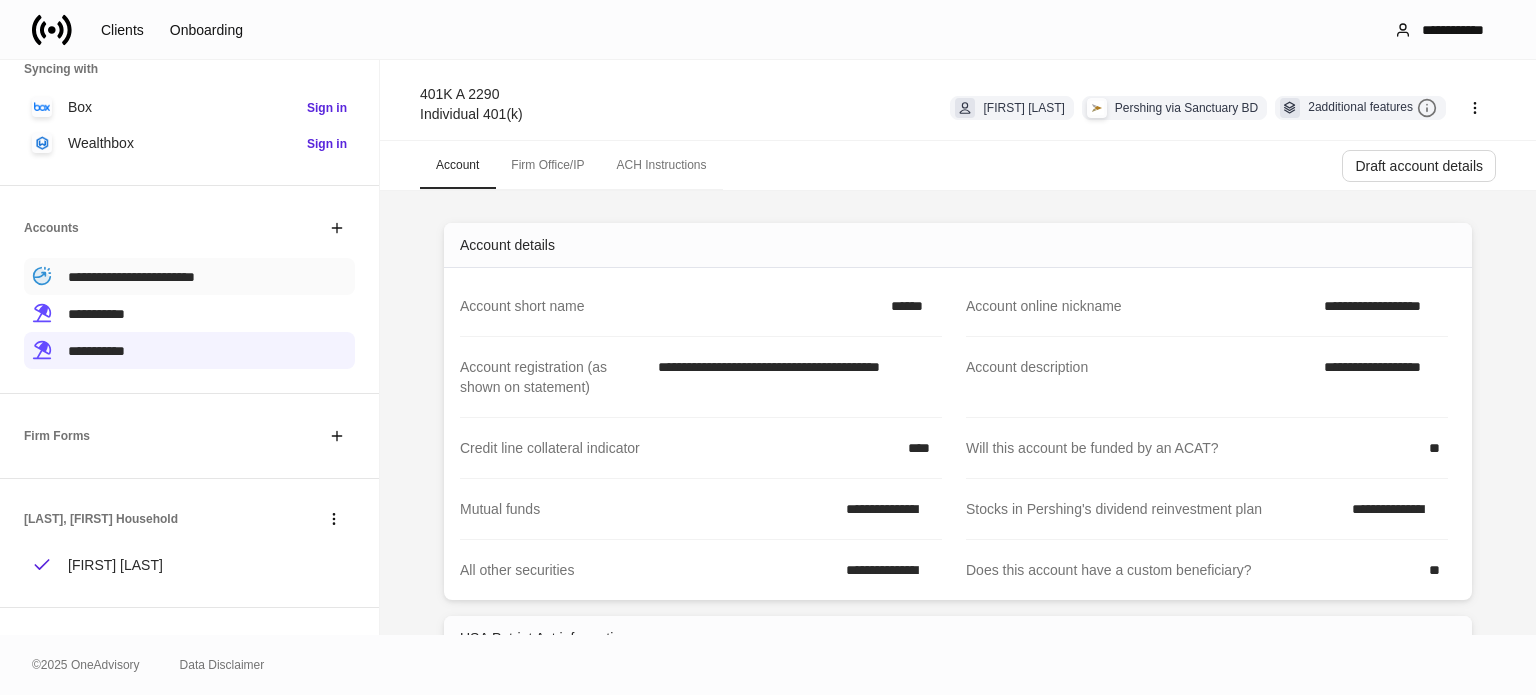 click on "**********" at bounding box center [131, 277] 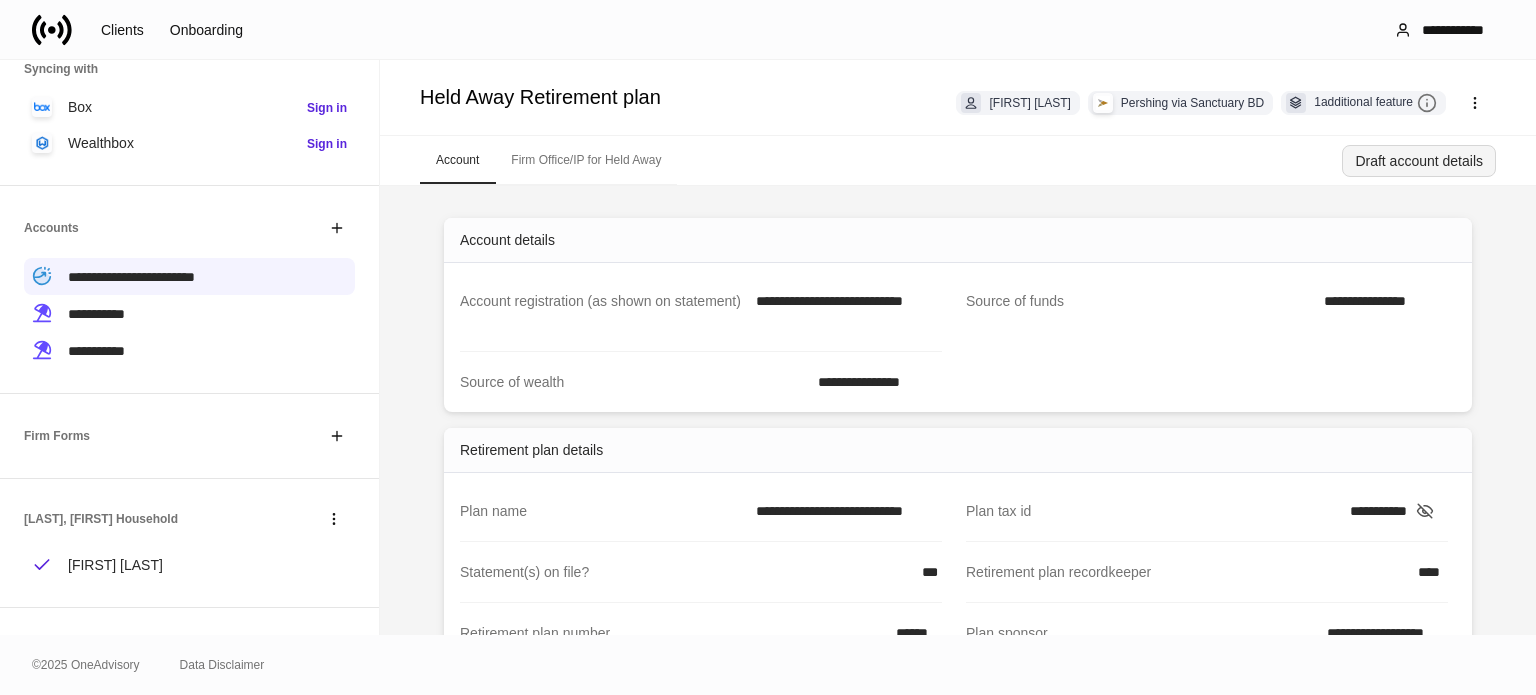click on "Draft account details" at bounding box center (1419, 161) 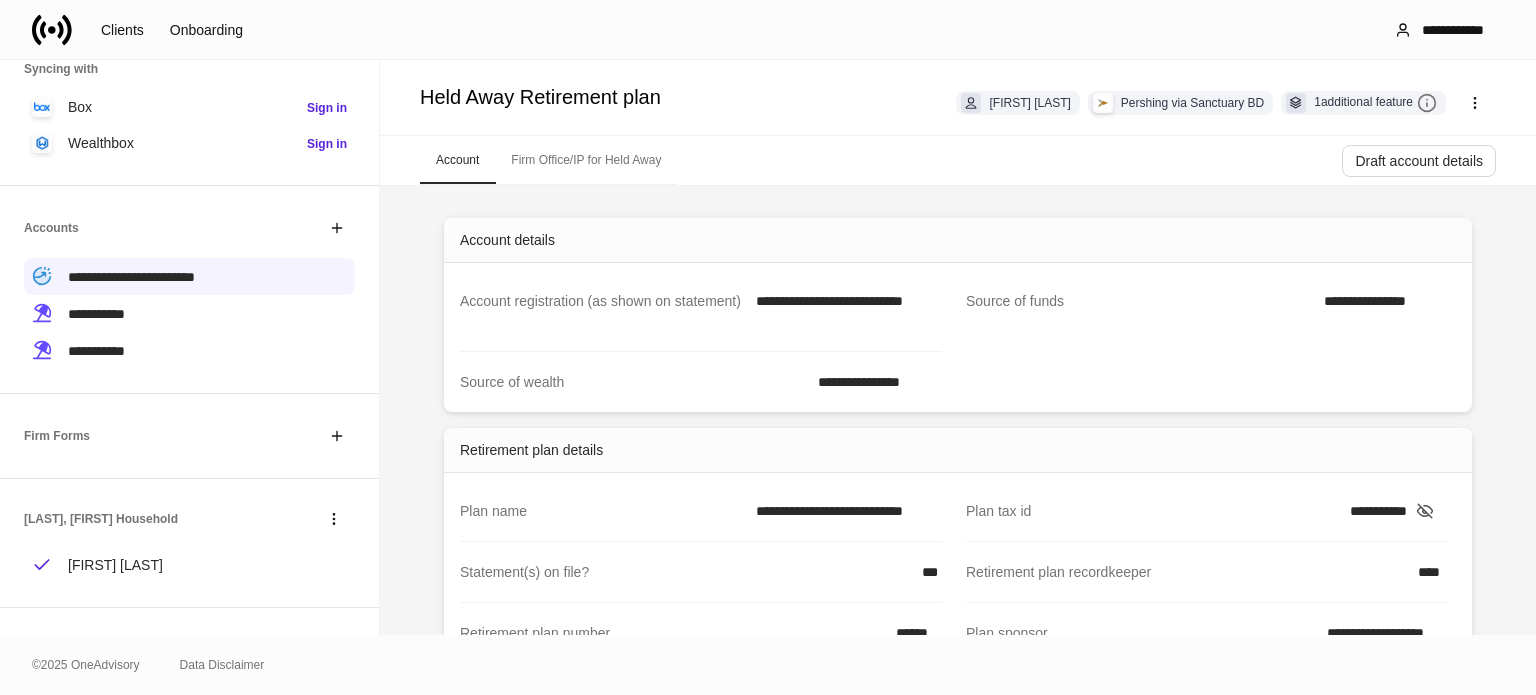 click at bounding box center [12, 727] 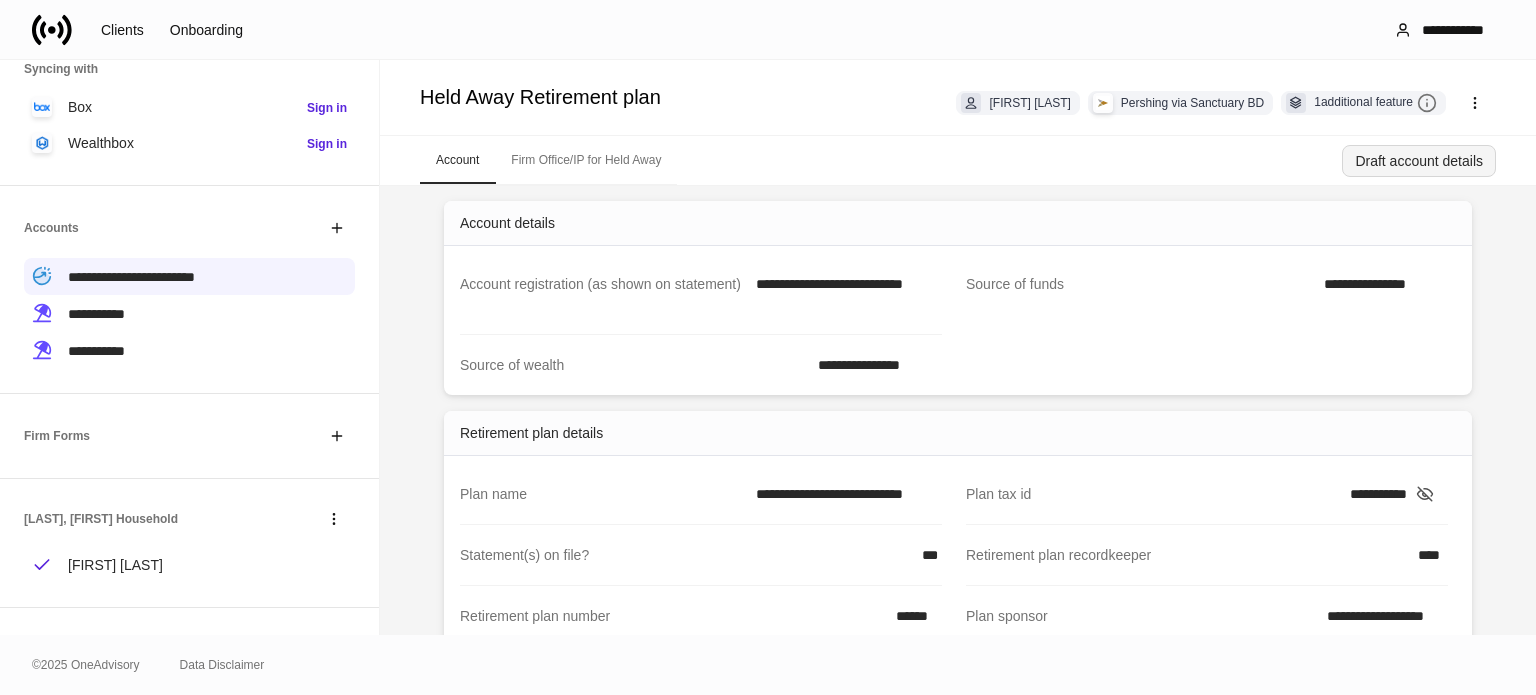 scroll, scrollTop: 0, scrollLeft: 0, axis: both 